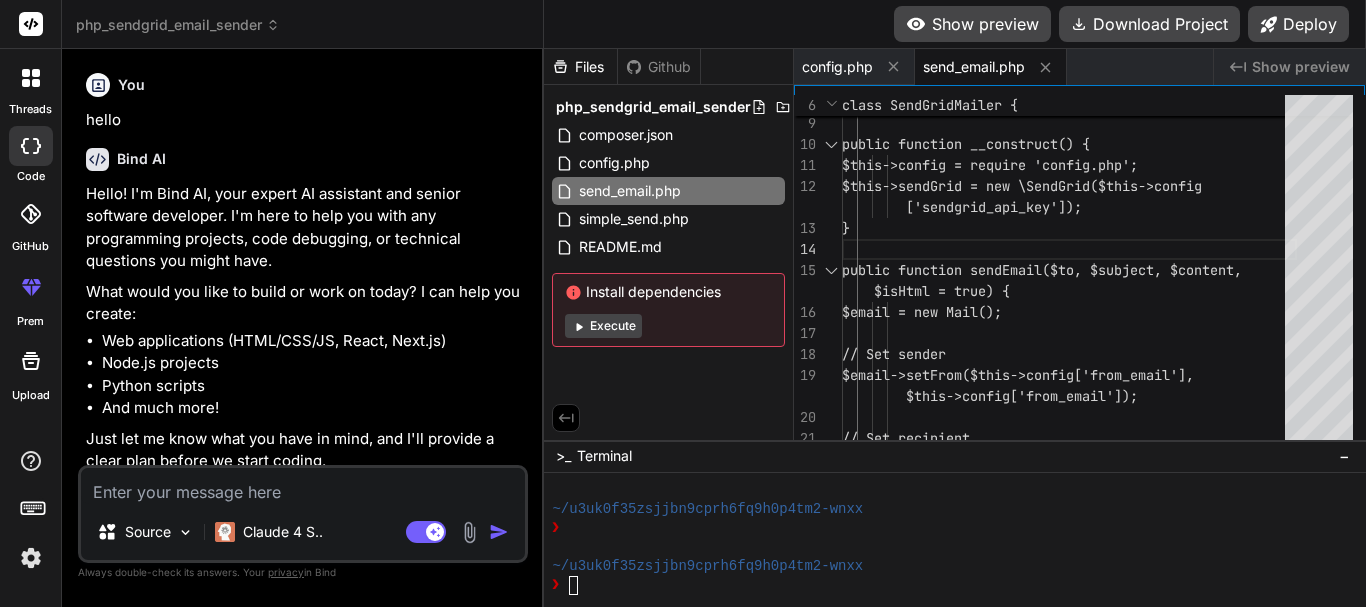 scroll, scrollTop: 0, scrollLeft: 0, axis: both 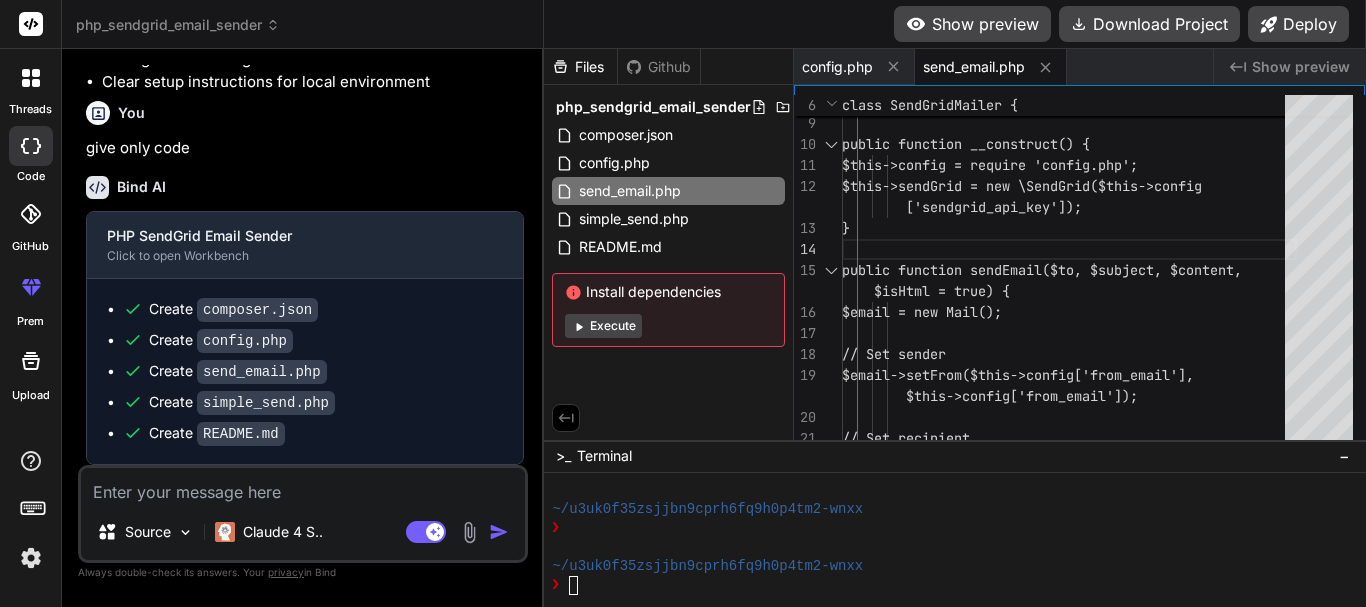 type on "i" 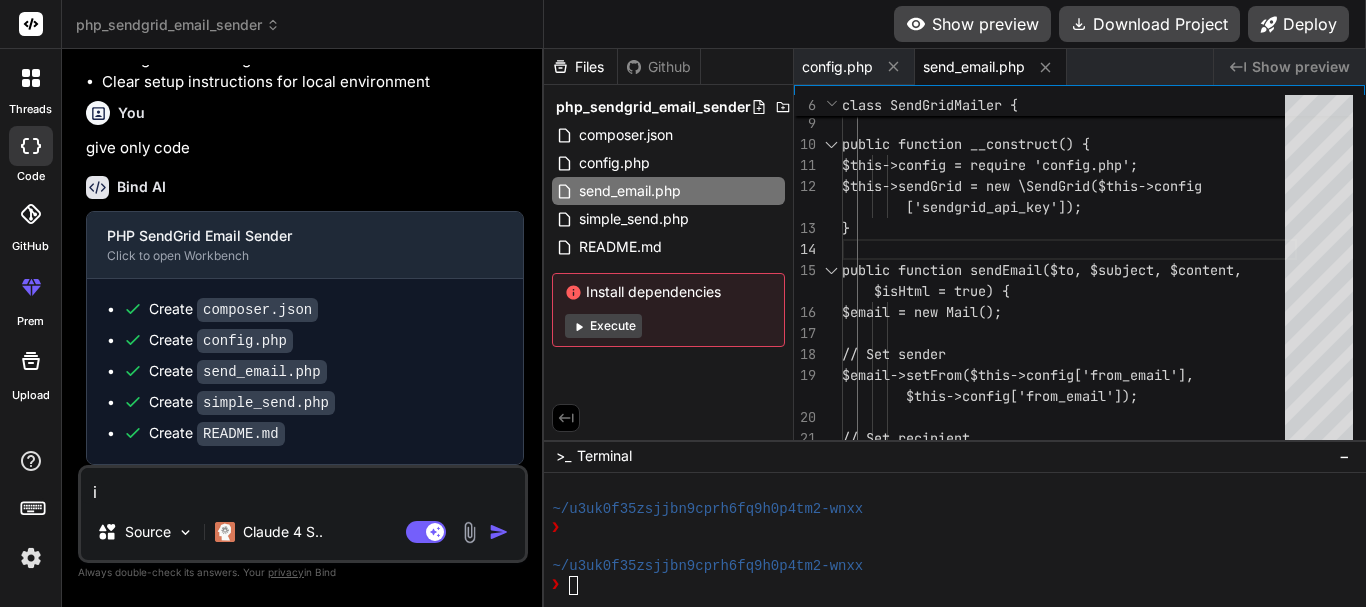 type on "x" 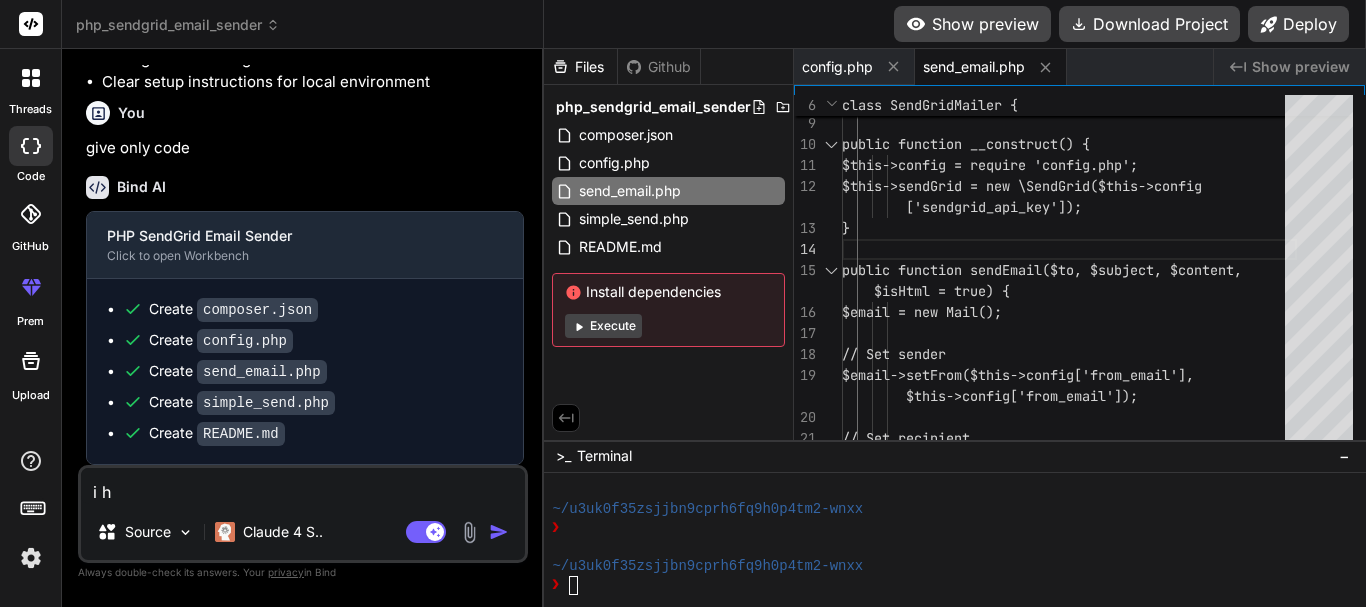 type on "i ha" 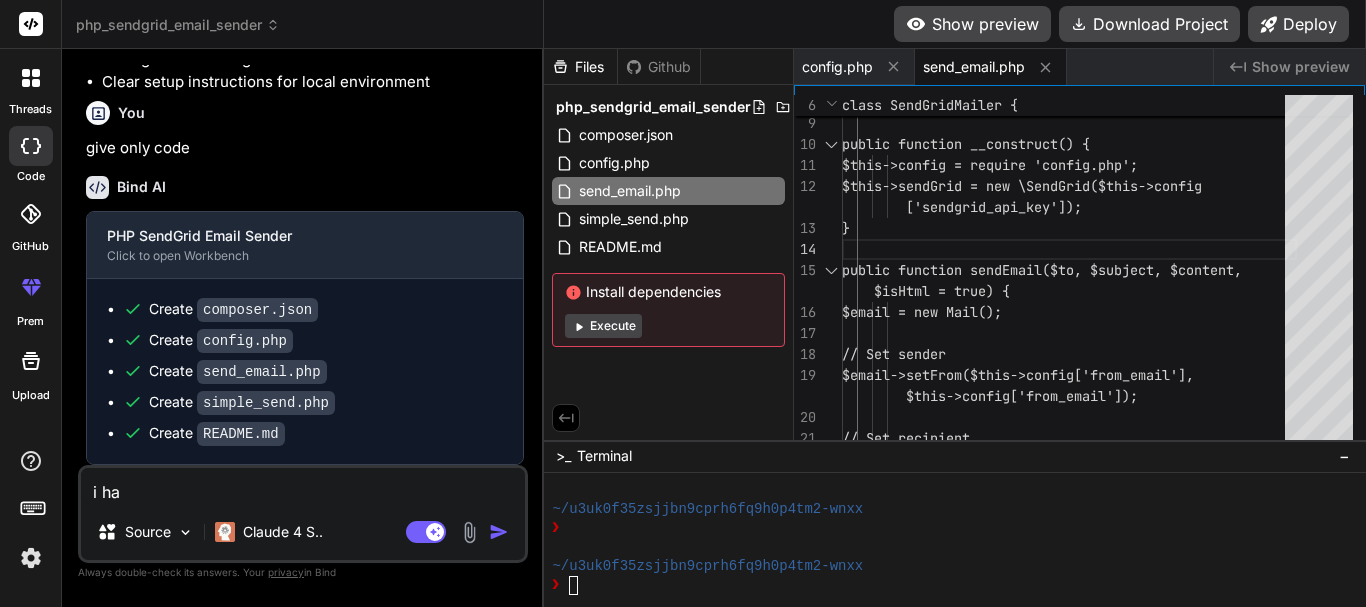 type on "i hav" 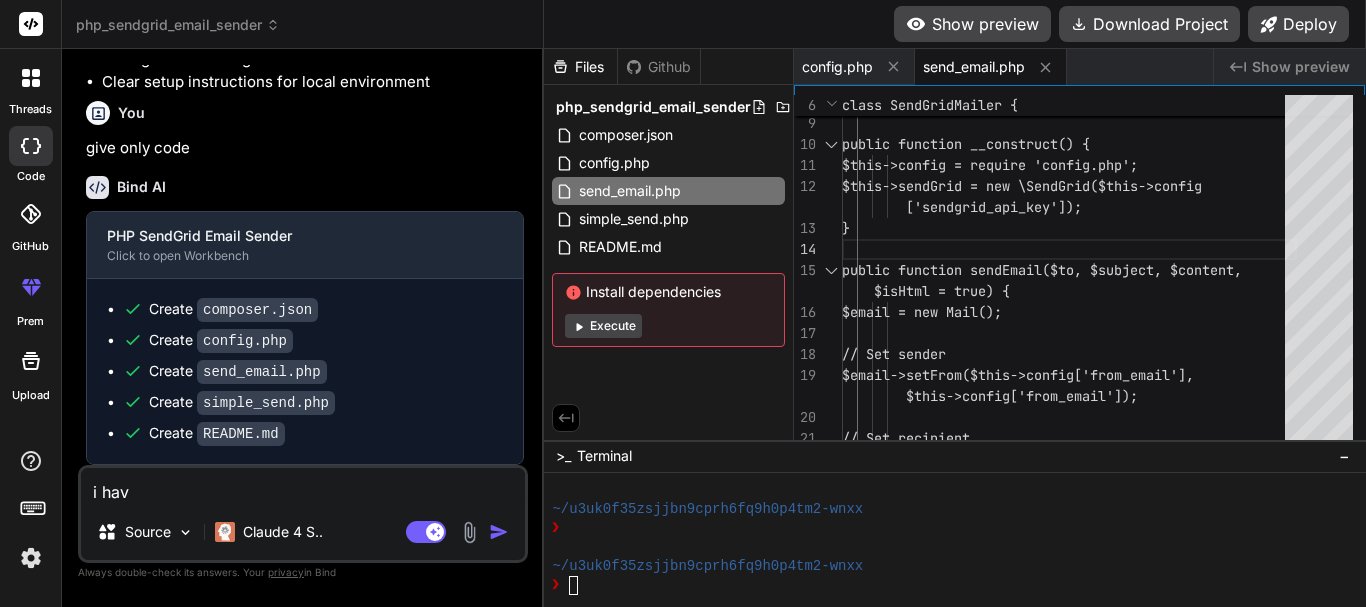type on "i have" 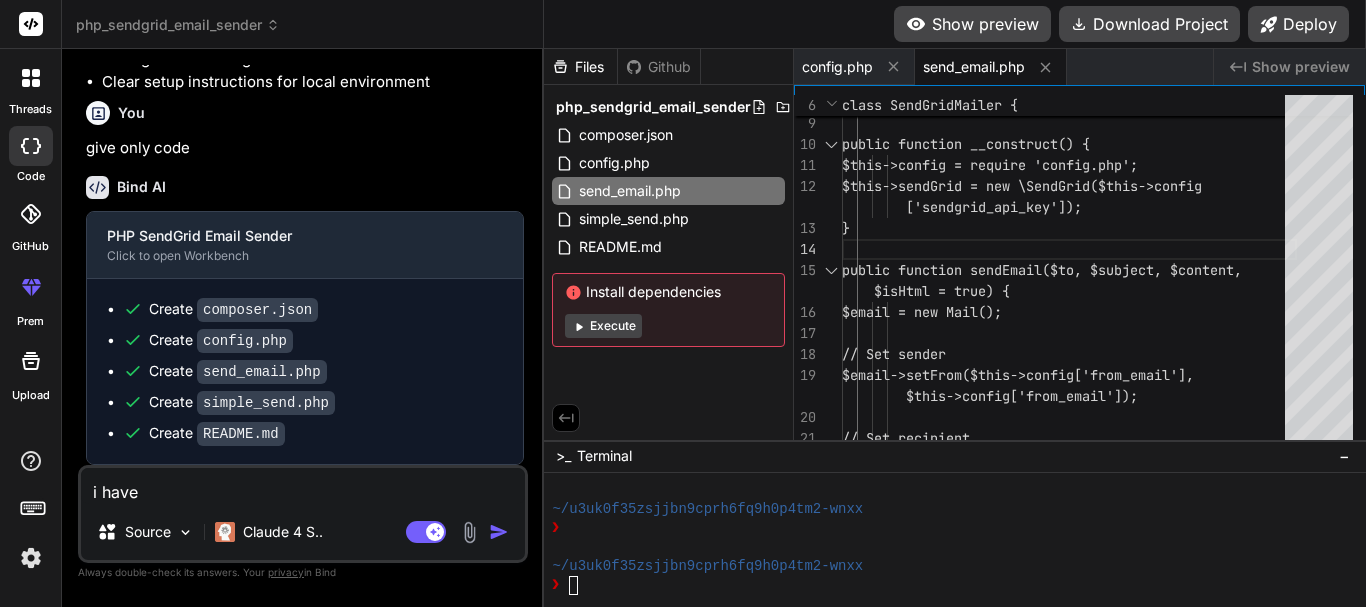 type on "i have" 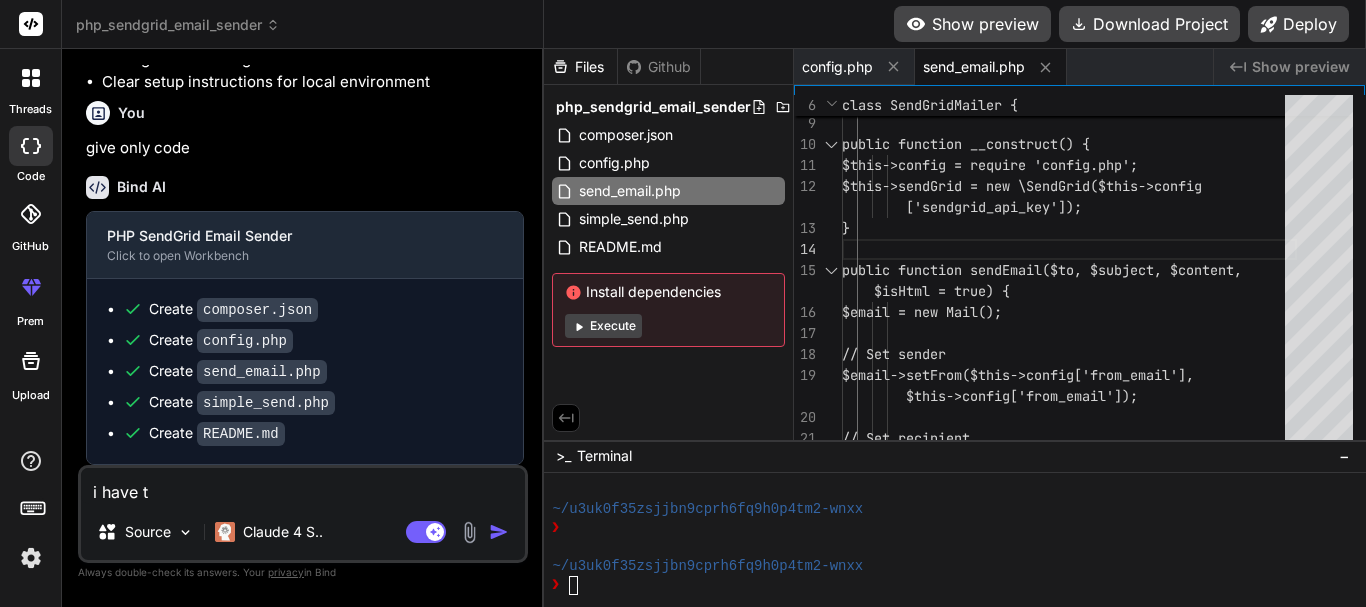 type on "i have th" 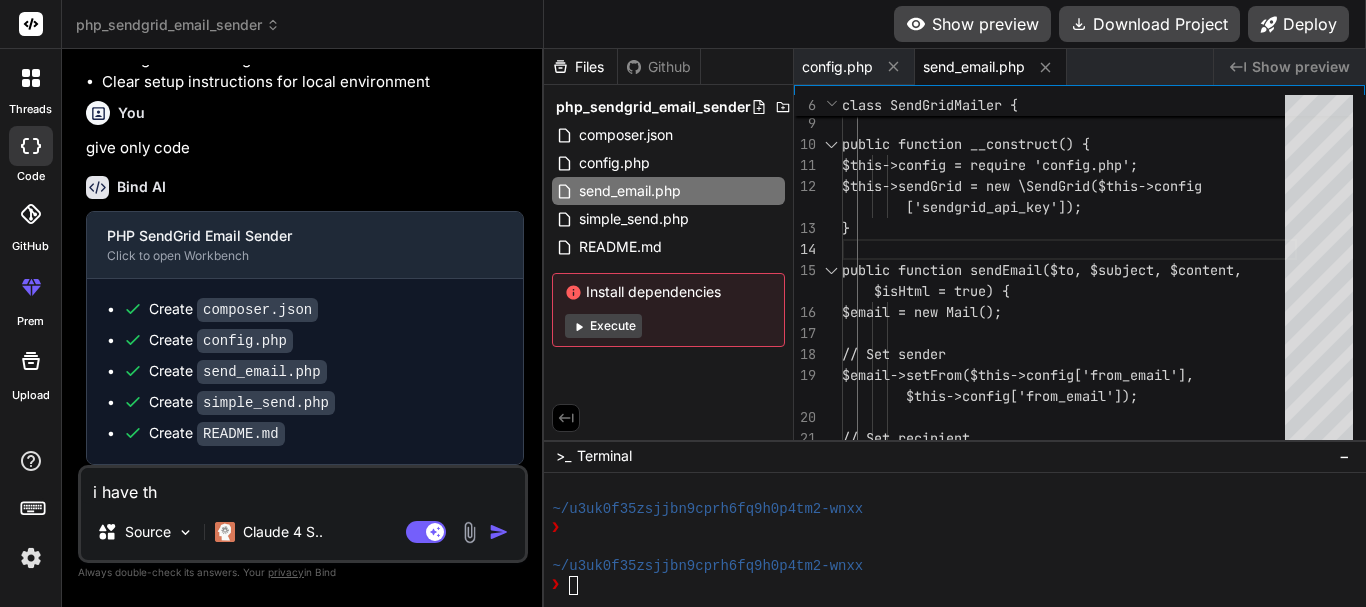 type on "i have thi" 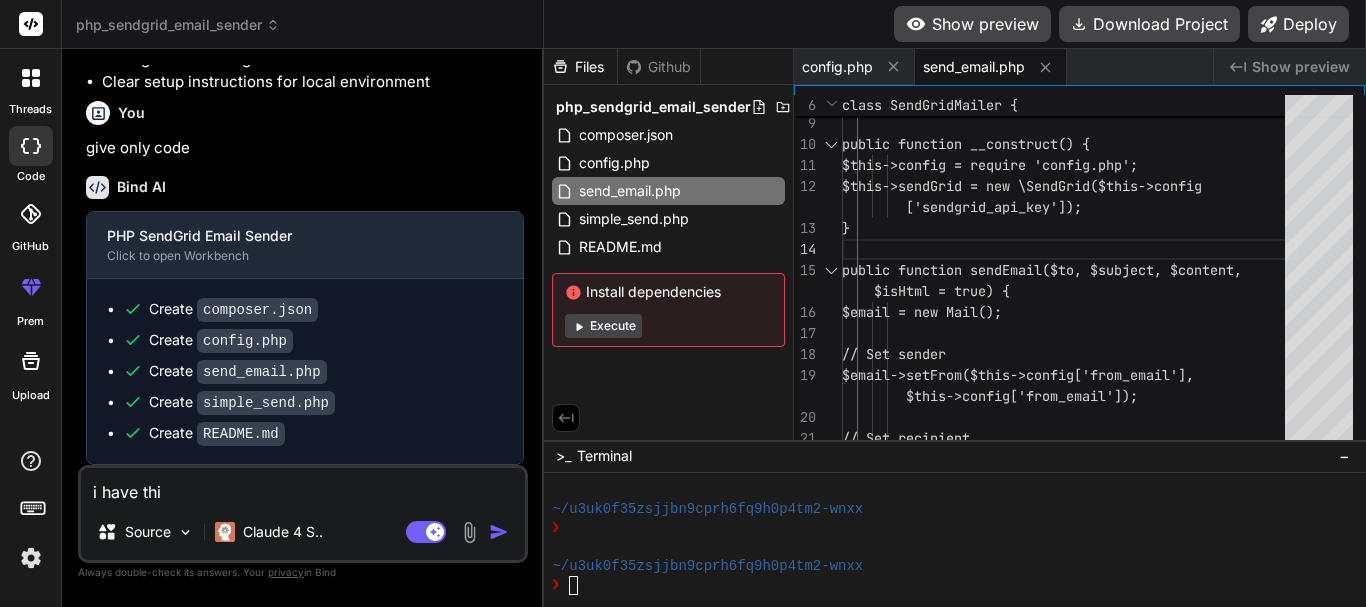 type on "i have this" 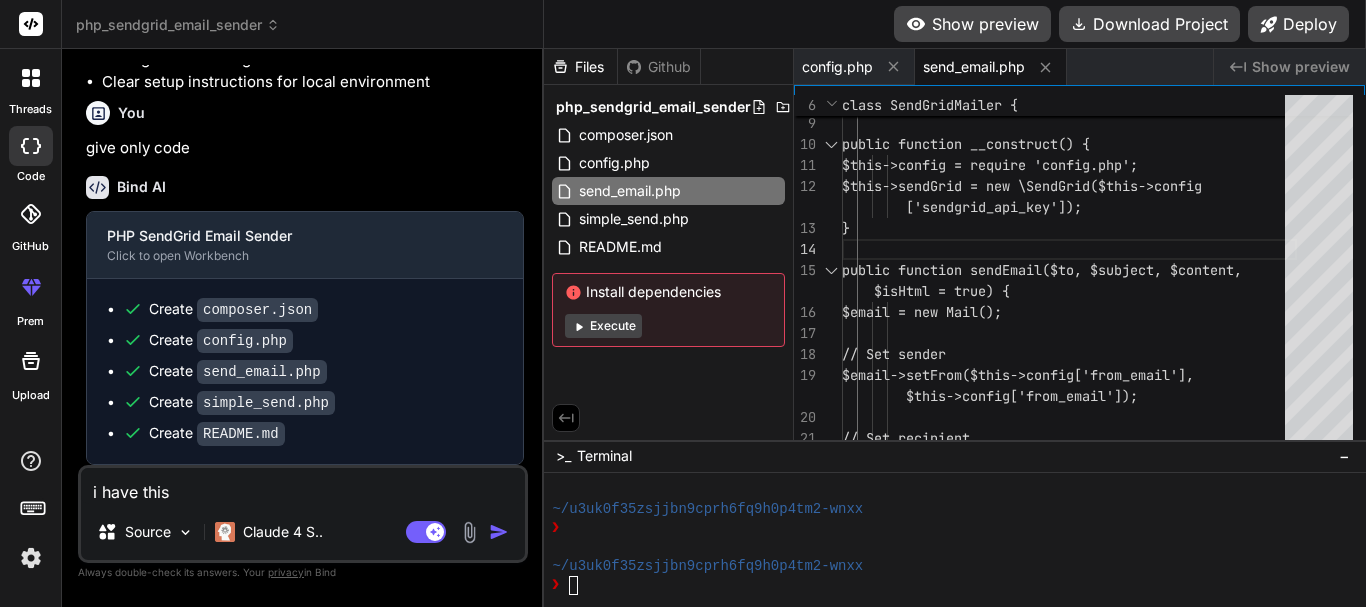 type on "i have this" 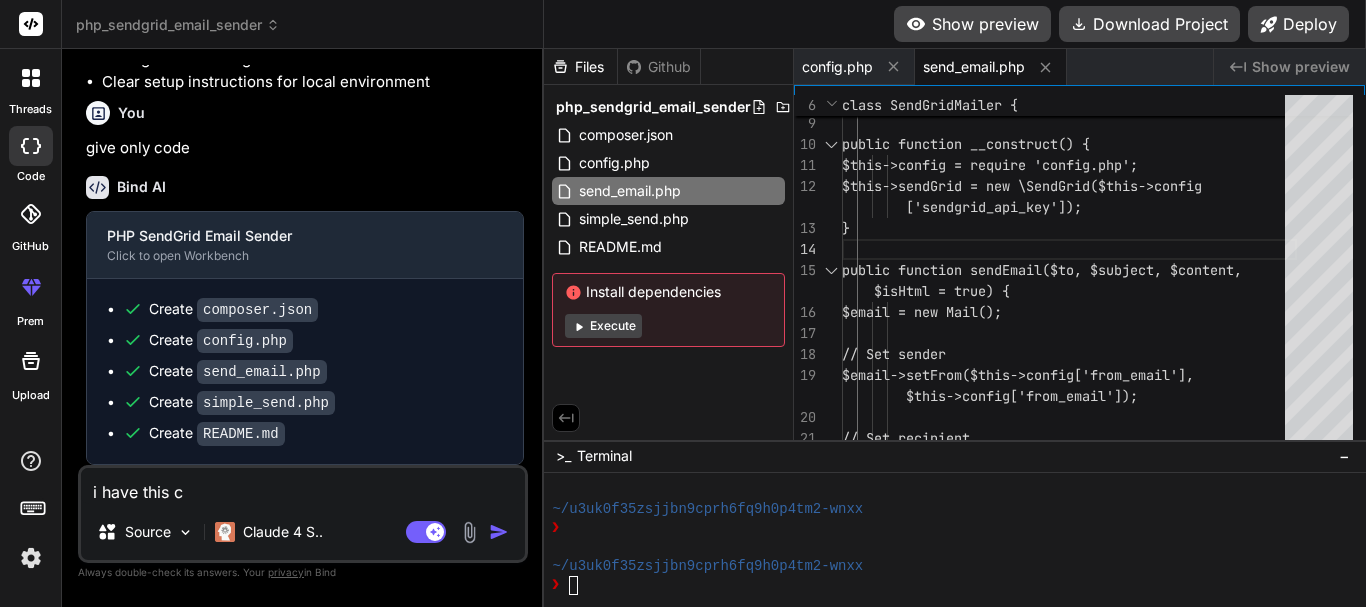 type on "i have this co" 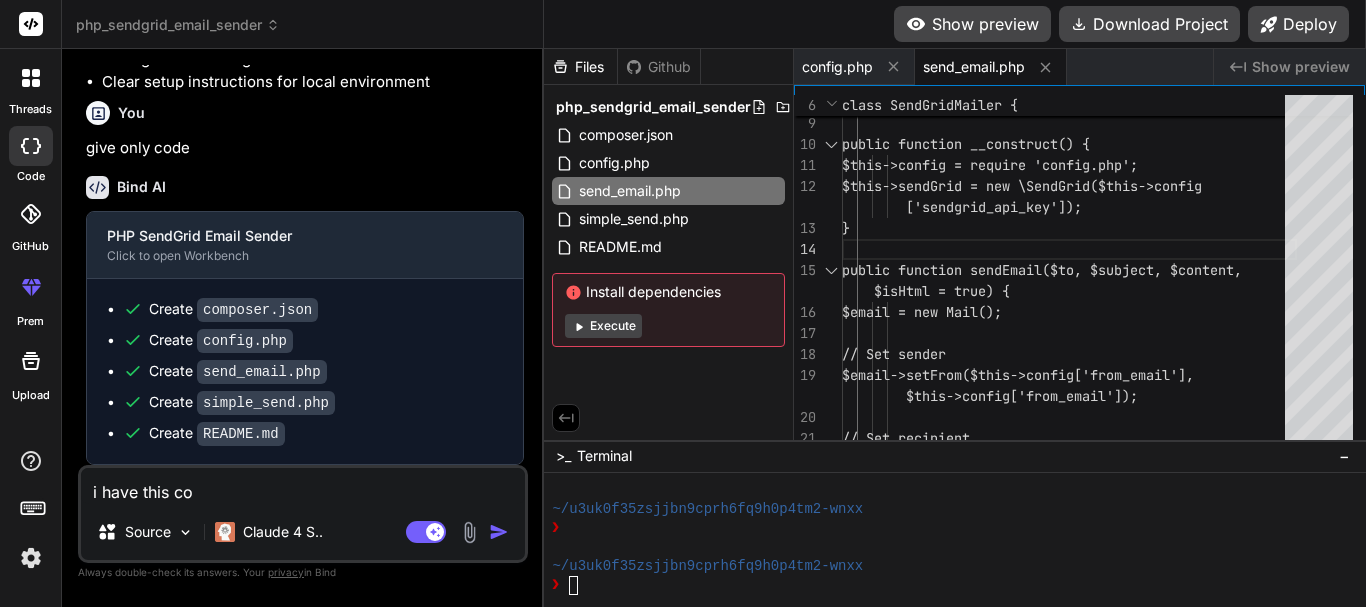 type on "i have this cod" 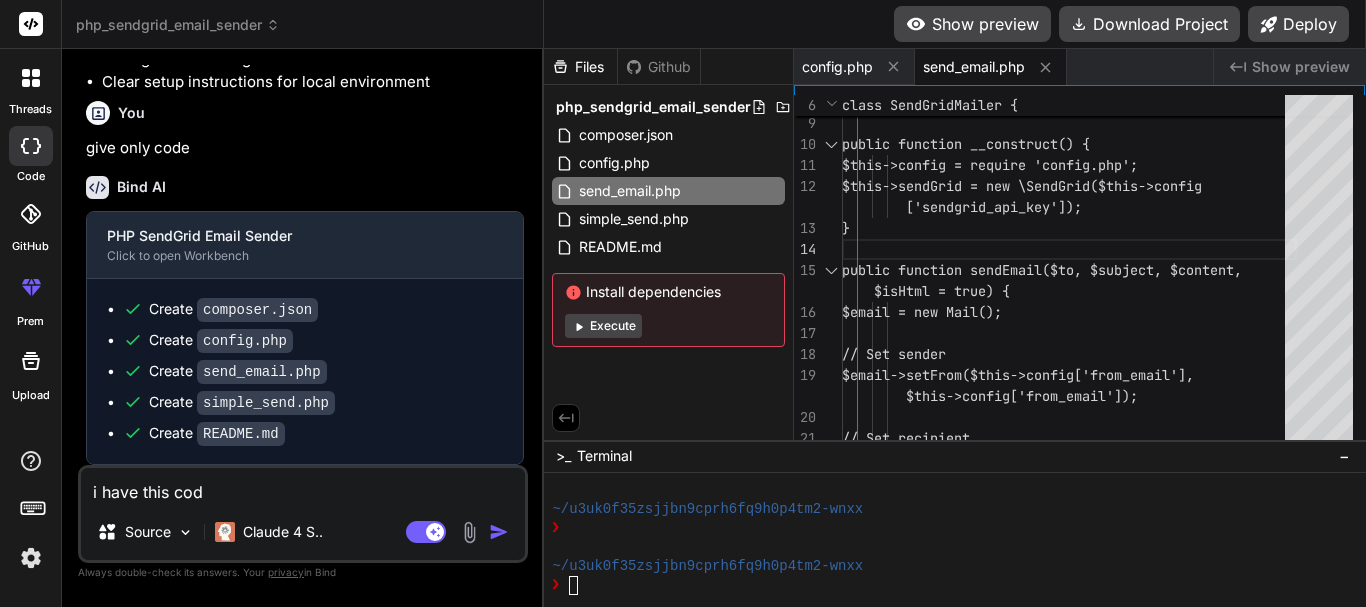 type on "i have this code" 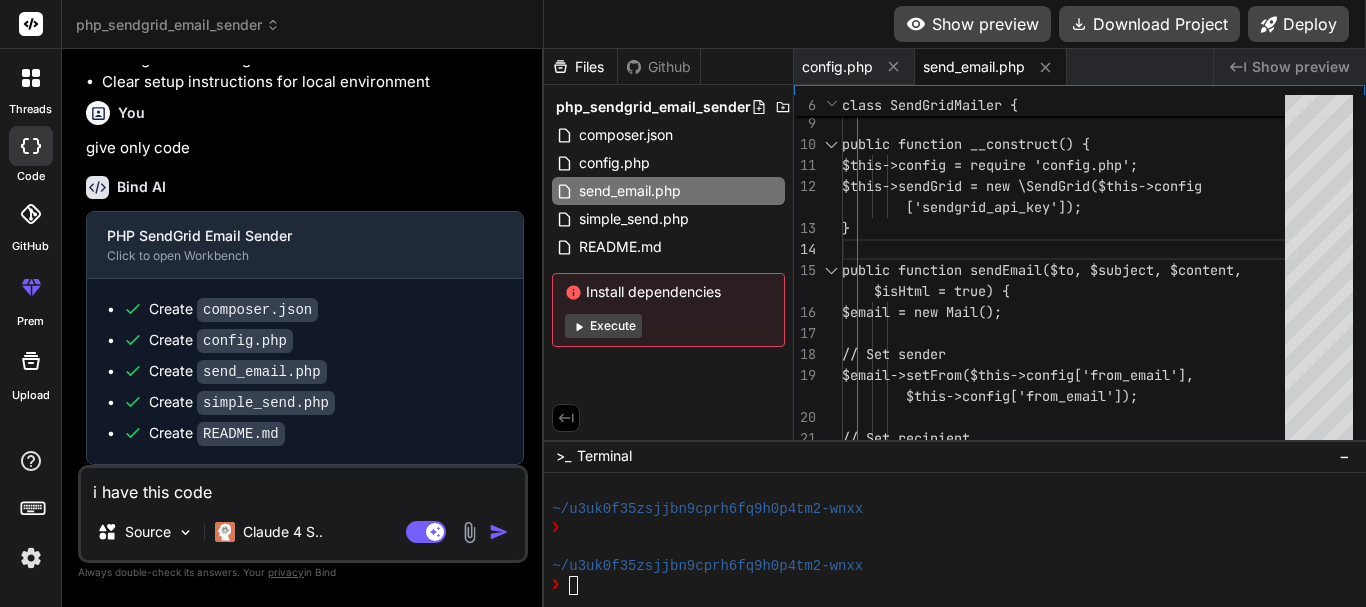 type on "x" 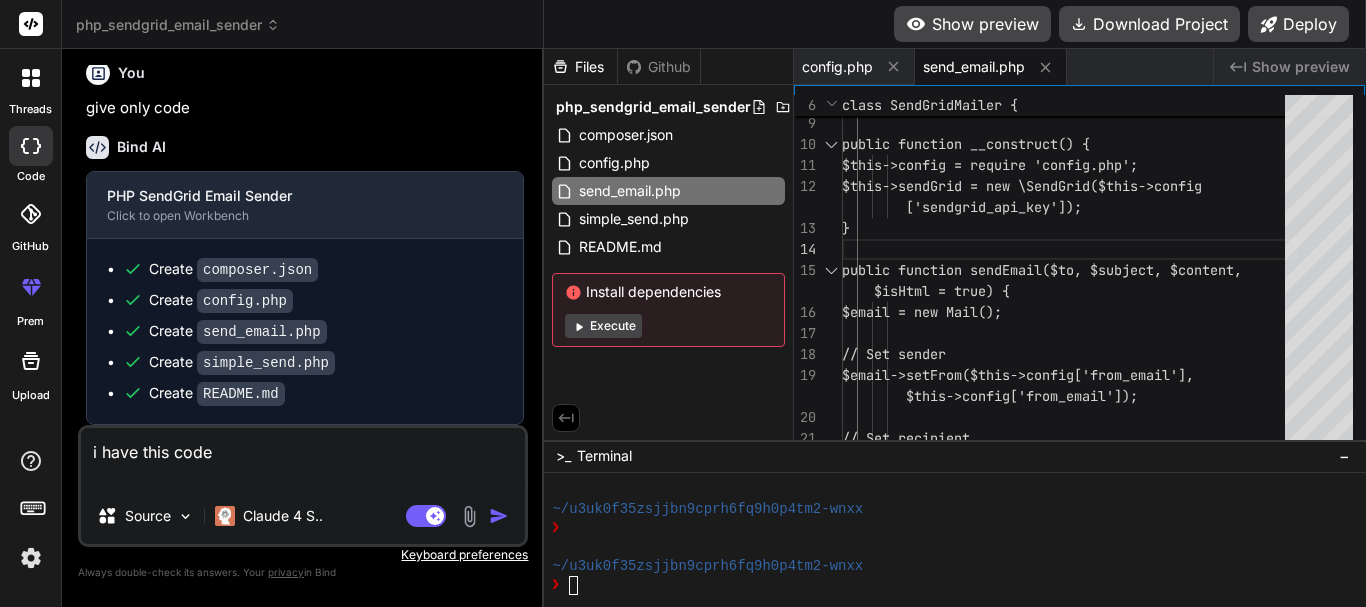 scroll, scrollTop: 1089, scrollLeft: 0, axis: vertical 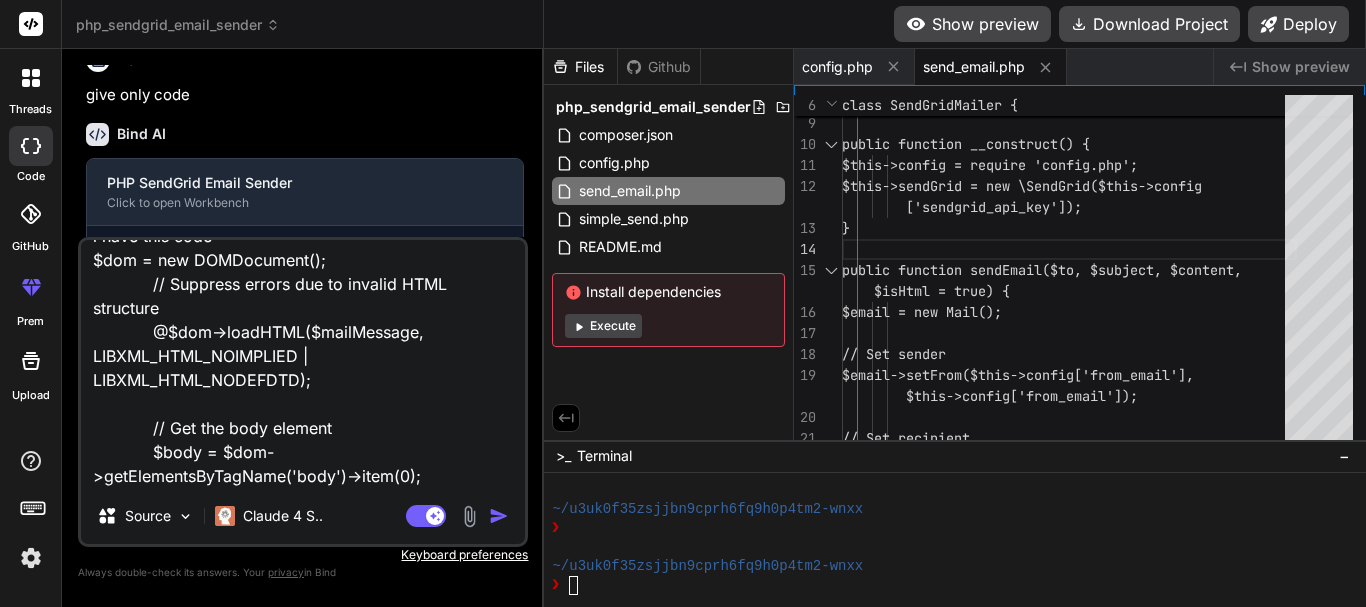 type on "x" 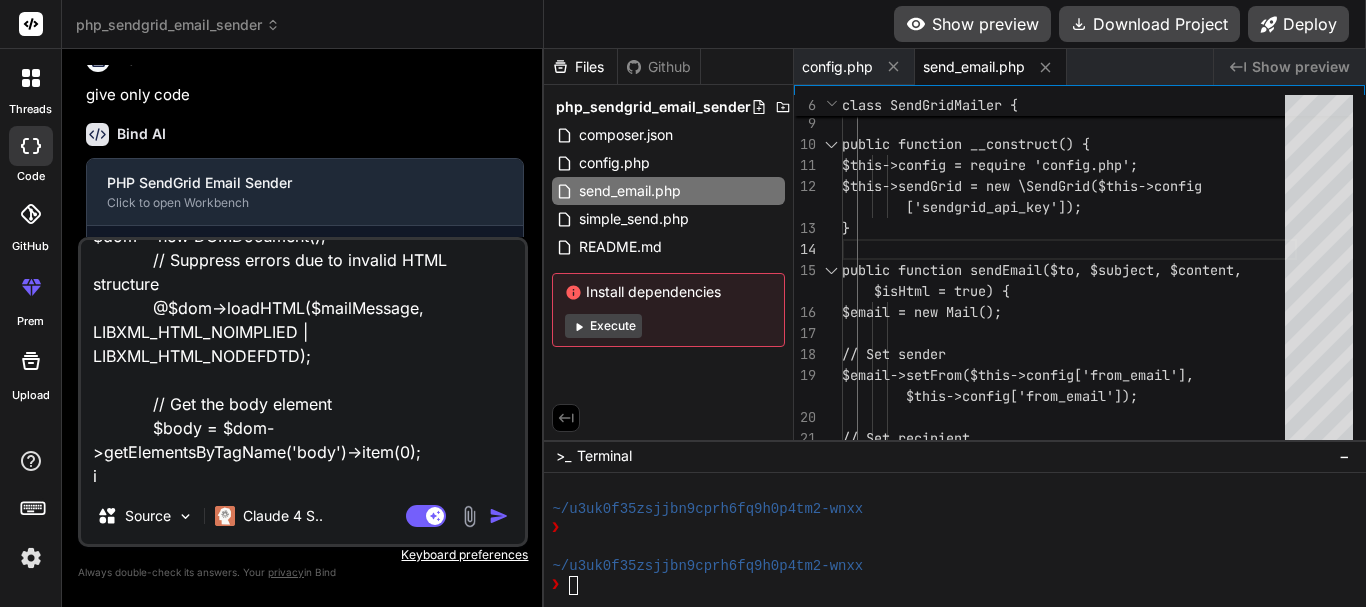 type on "i have this code
$dom = new DOMDocument();
// Suppress errors due to invalid HTML structure
@$dom->loadHTML($mailMessage, LIBXML_HTML_NOIMPLIED | LIBXML_HTML_NODEFDTD);
// Get the body element
$body = $dom->getElementsByTagName('body')->item(0);
i" 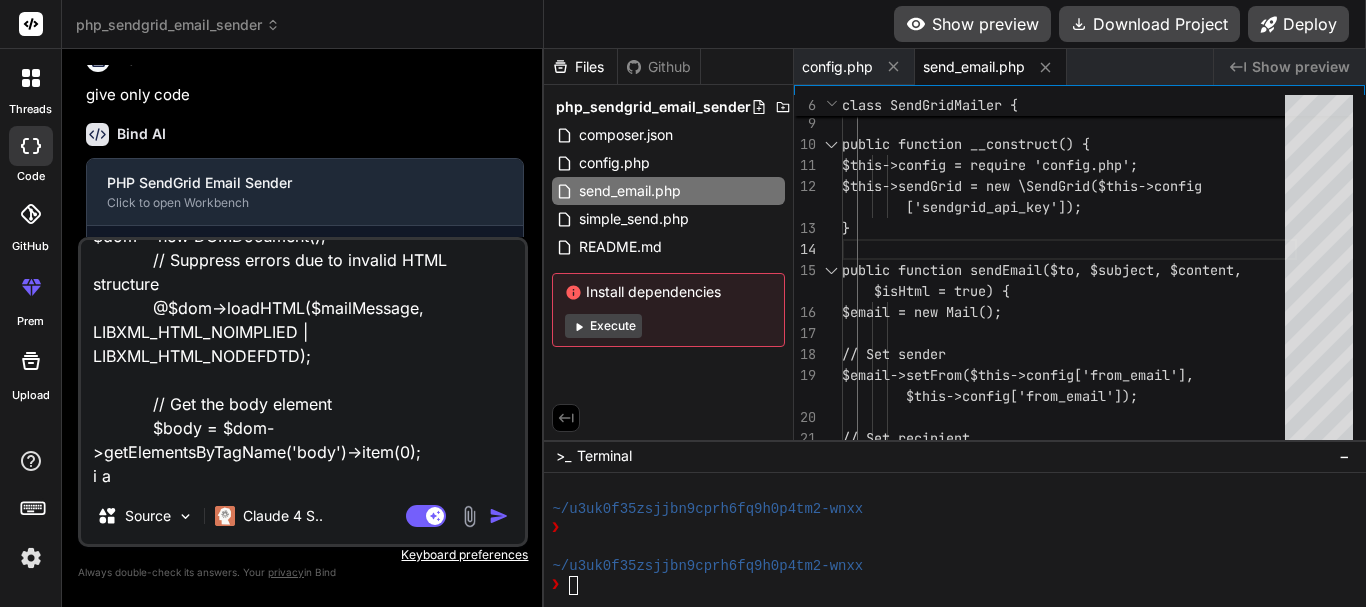 type on "i have this code
$dom = new DOMDocument();
// Suppress errors due to invalid HTML structure
@$dom->loadHTML($mailMessage, LIBXML_HTML_NOIMPLIED | LIBXML_HTML_NODEFDTD);
// Get the body element
$body = $dom->getElementsByTagName('body')->item(0);
i am" 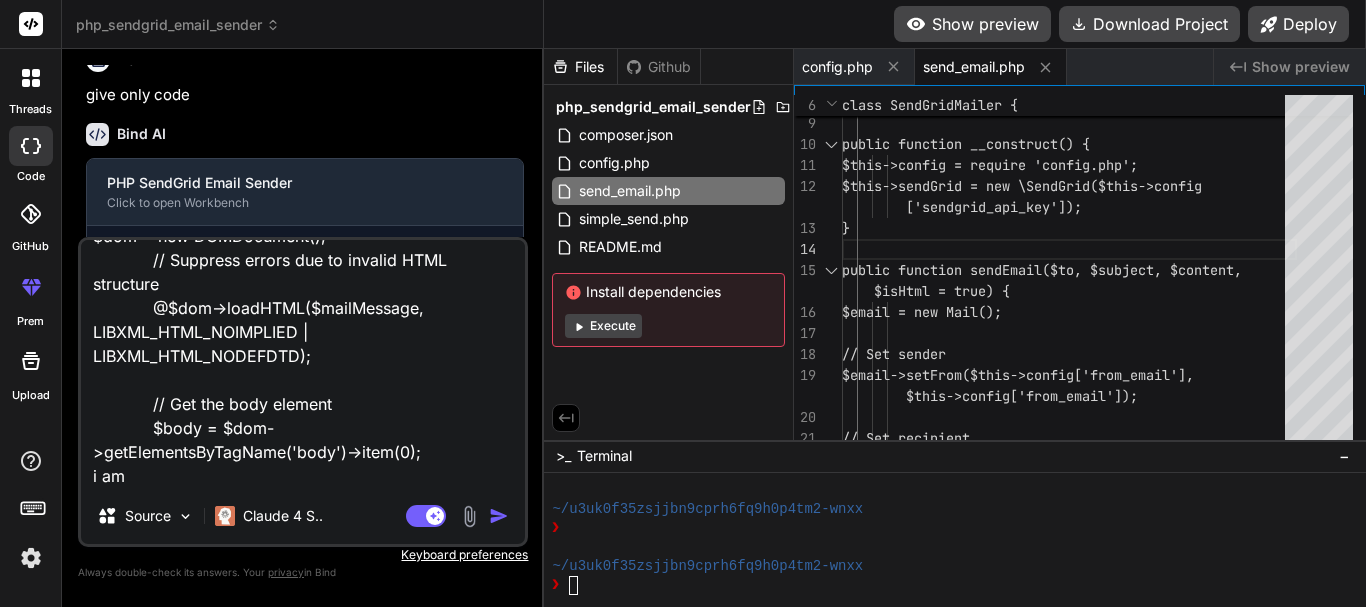 type on "i have this code
$dom = new DOMDocument();
// Suppress errors due to invalid HTML structure
@$dom->loadHTML($mailMessage, LIBXML_HTML_NOIMPLIED | LIBXML_HTML_NODEFDTD);
// Get the body element
$body = $dom->getElementsByTagName('body')->item(0);
i am" 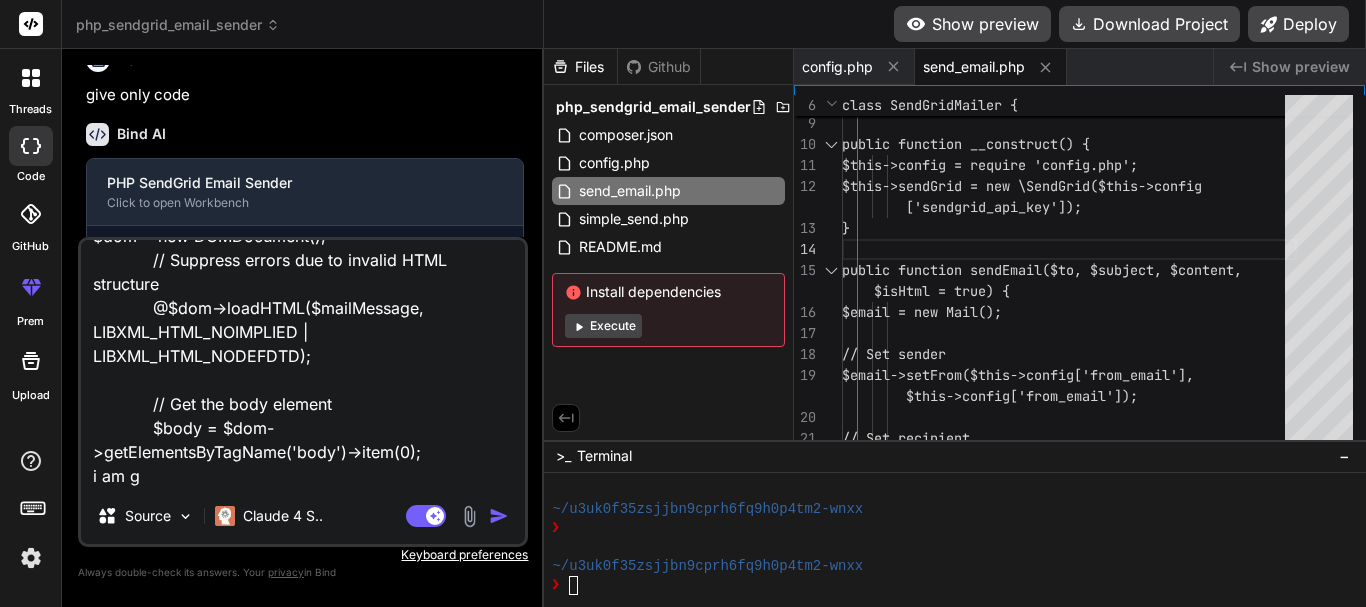 type on "i have this code
$dom = new DOMDocument();
// Suppress errors due to invalid HTML structure
@$dom->loadHTML($mailMessage, LIBXML_HTML_NOIMPLIED | LIBXML_HTML_NODEFDTD);
// Get the body element
$body = $dom->getElementsByTagName('body')->item(0);
i am ge" 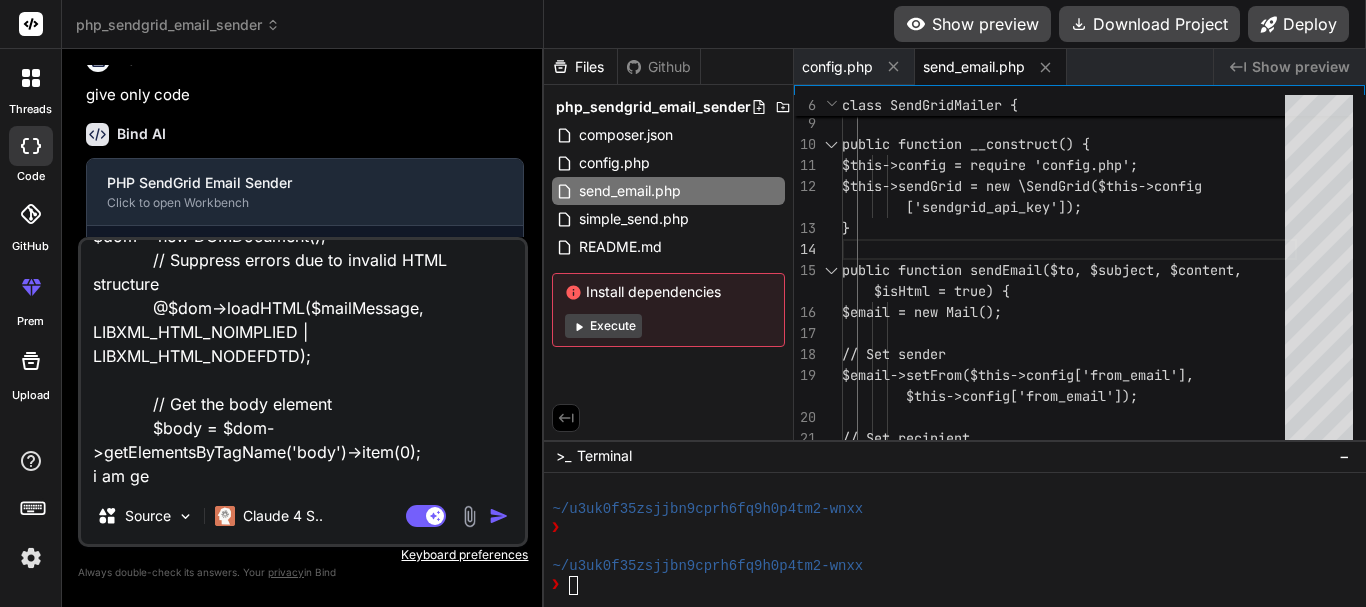 type on "i have this code
$dom = new DOMDocument();
// Suppress errors due to invalid HTML structure
@$dom->loadHTML($mailMessage, LIBXML_HTML_NOIMPLIED | LIBXML_HTML_NODEFDTD);
// Get the body element
$body = $dom->getElementsByTagName('body')->item(0);
i am get" 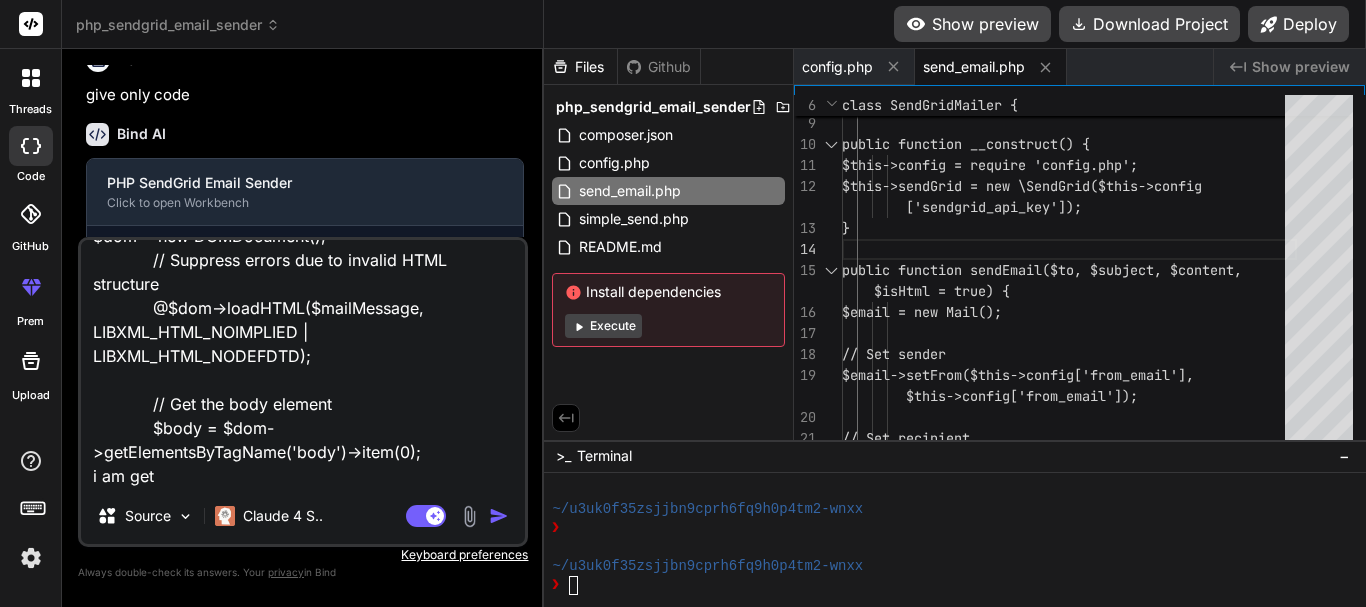 type on "i have this code
$dom = new DOMDocument();
// Suppress errors due to invalid HTML structure
@$dom->loadHTML($mailMessage, LIBXML_HTML_NOIMPLIED | LIBXML_HTML_NODEFDTD);
// Get the body element
$body = $dom->getElementsByTagName('body')->item(0);
i am gett" 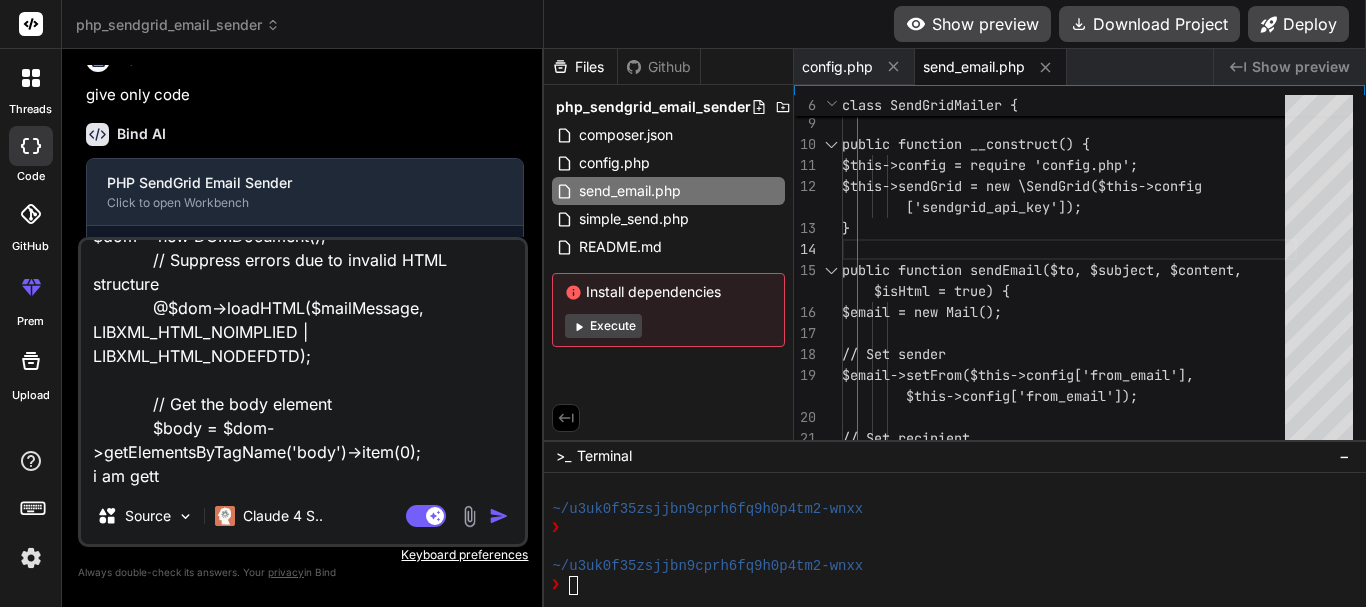 type on "i have this code
$dom = new DOMDocument();
// Suppress errors due to invalid HTML structure
@$dom->loadHTML($mailMessage, LIBXML_HTML_NOIMPLIED | LIBXML_HTML_NODEFDTD);
// Get the body element
$body = $dom->getElementsByTagName('body')->item(0);
i am getti" 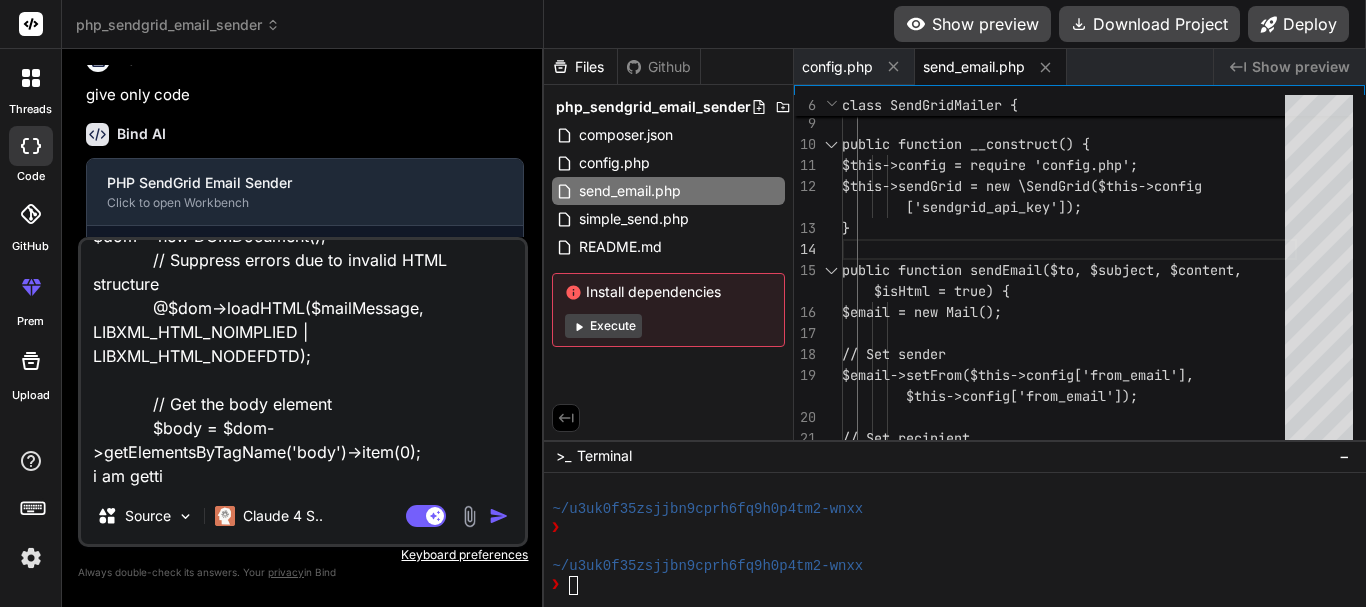 type on "i have this code
$dom = new DOMDocument();
// Suppress errors due to invalid HTML structure
@$dom->loadHTML($mailMessage, LIBXML_HTML_NOIMPLIED | LIBXML_HTML_NODEFDTD);
// Get the body element
$body = $dom->getElementsByTagName('body')->item(0);
i am gettin" 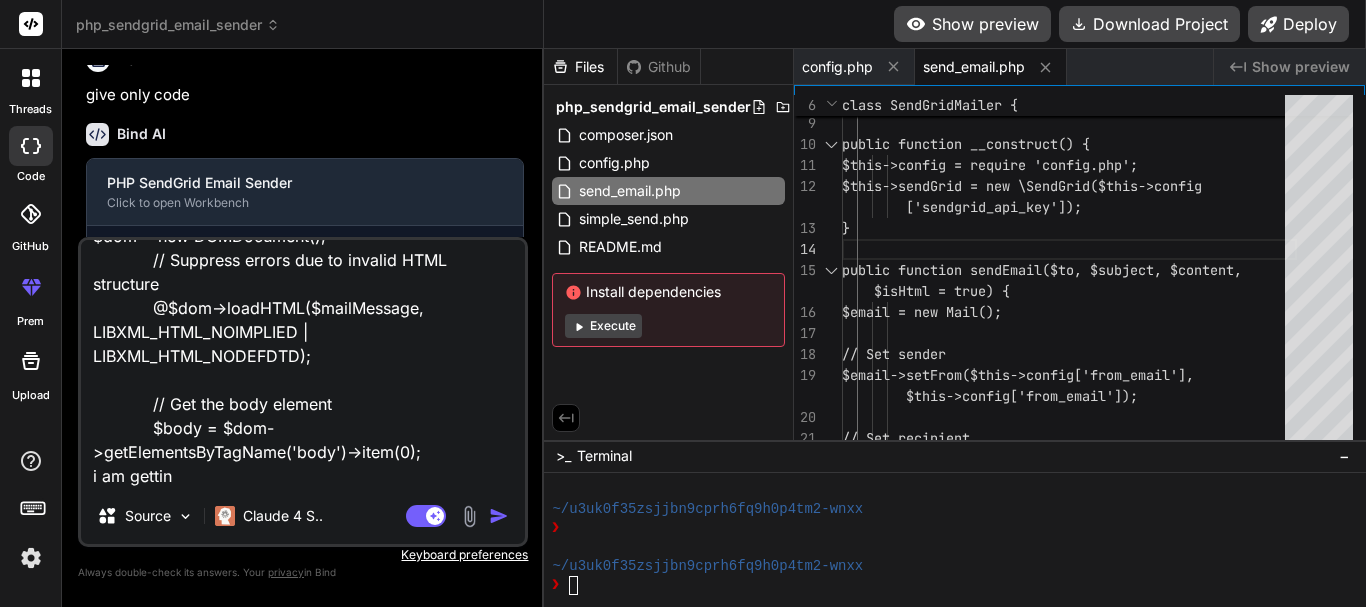 type on "i have this code
$dom = new DOMDocument();
// Suppress errors due to invalid HTML structure
@$dom->loadHTML($mailMessage, LIBXML_HTML_NOIMPLIED | LIBXML_HTML_NODEFDTD);
// Get the body element
$body = $dom->getElementsByTagName('body')->item(0);
i am getting" 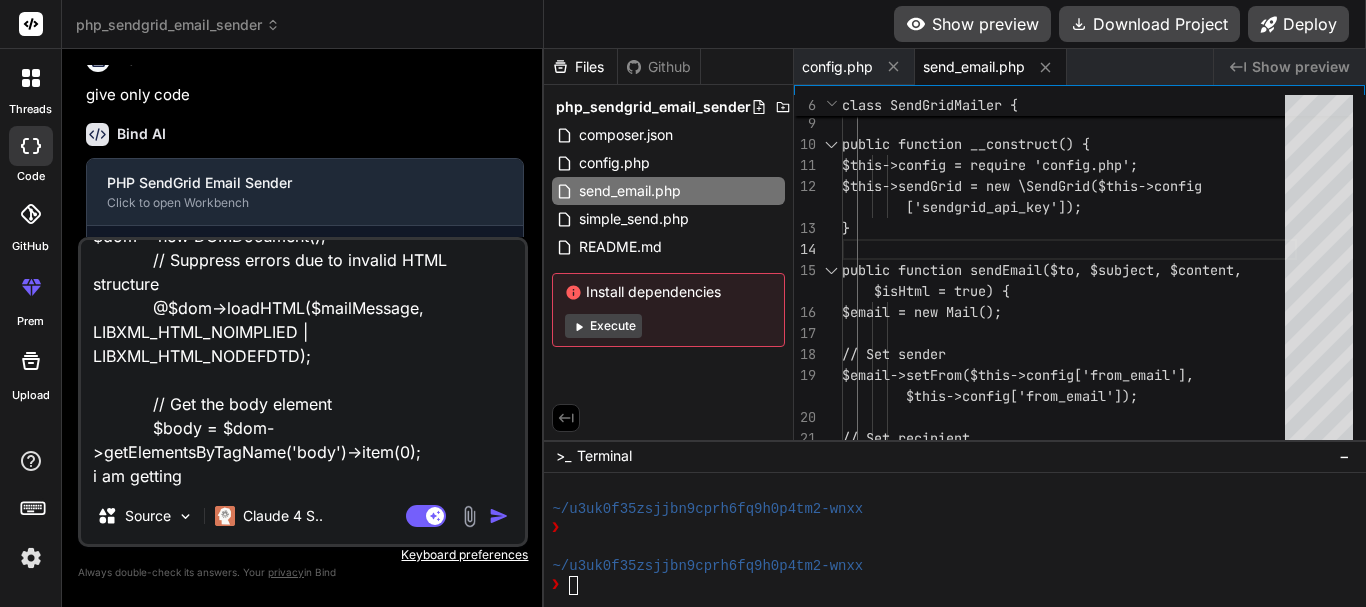 type on "i have this code
$dom = new DOMDocument();
// Suppress errors due to invalid HTML structure
@$dom->loadHTML($mailMessage, LIBXML_HTML_NOIMPLIED | LIBXML_HTML_NODEFDTD);
// Get the body element
$body = $dom->getElementsByTagName('body')->item(0);
i am getting" 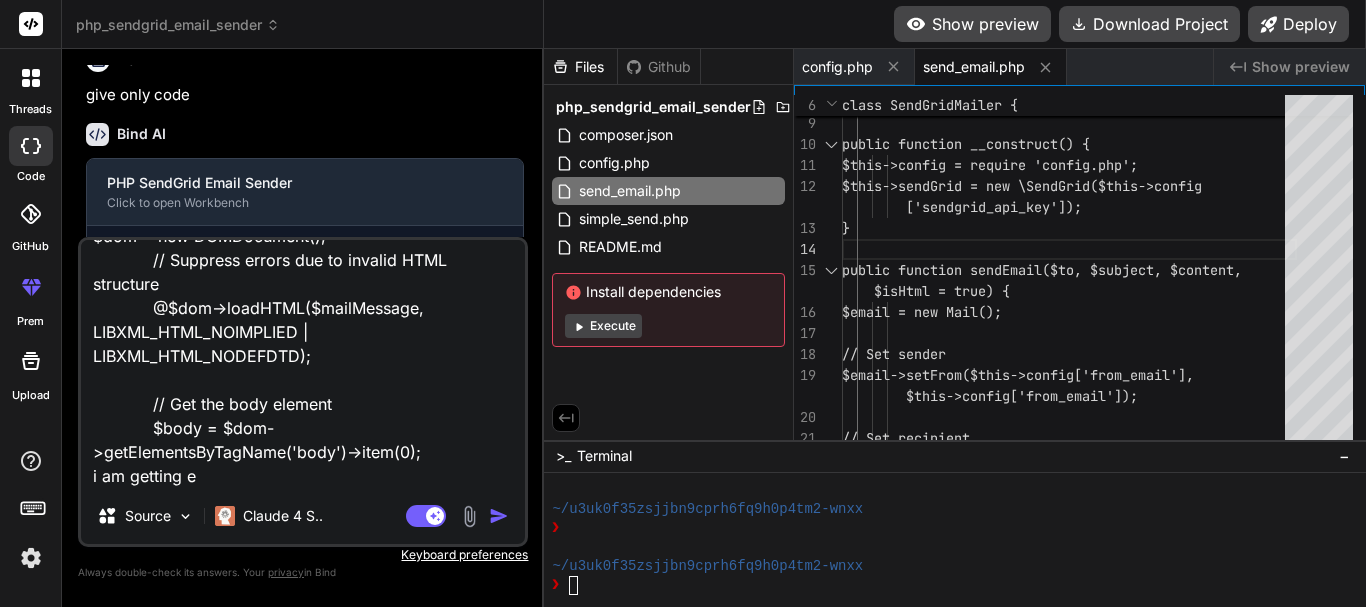 type on "i have this code
$dom = new DOMDocument();
// Suppress errors due to invalid HTML structure
@$dom->loadHTML($mailMessage, LIBXML_HTML_NOIMPLIED | LIBXML_HTML_NODEFDTD);
// Get the body element
$body = $dom->getElementsByTagName('body')->item(0);
i am getting er" 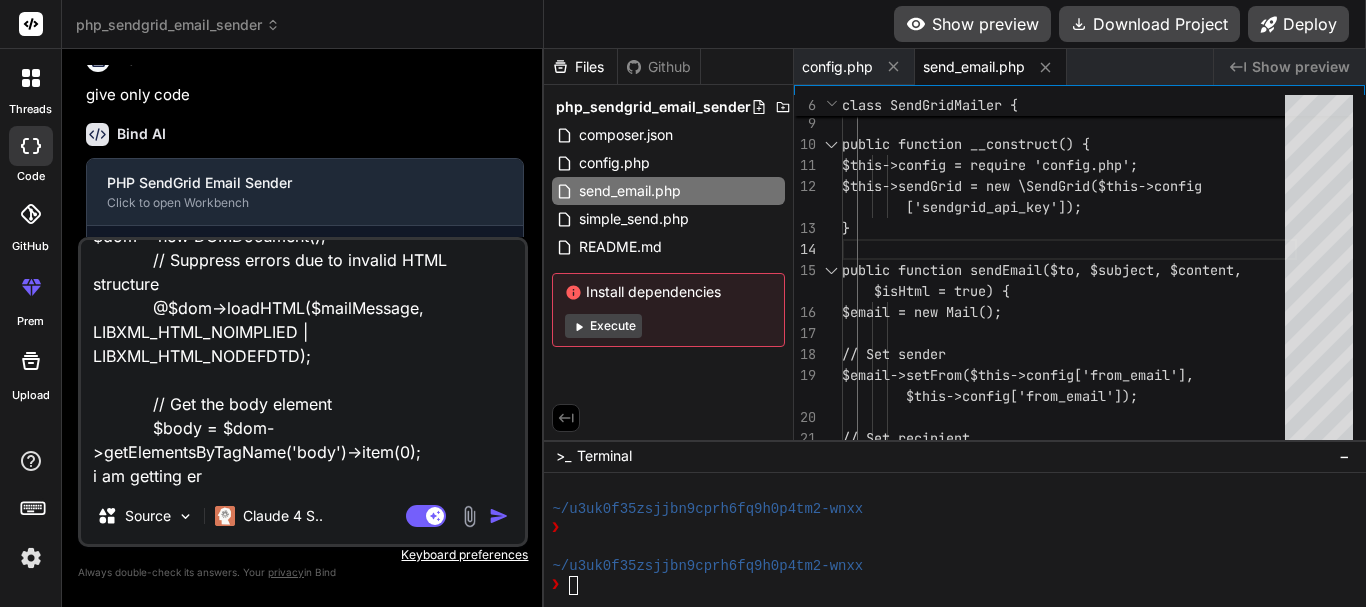 type on "i have this code
$dom = new DOMDocument();
// Suppress errors due to invalid HTML structure
@$dom->loadHTML($mailMessage, LIBXML_HTML_NOIMPLIED | LIBXML_HTML_NODEFDTD);
// Get the body element
$body = $dom->getElementsByTagName('body')->item(0);
i am getting err" 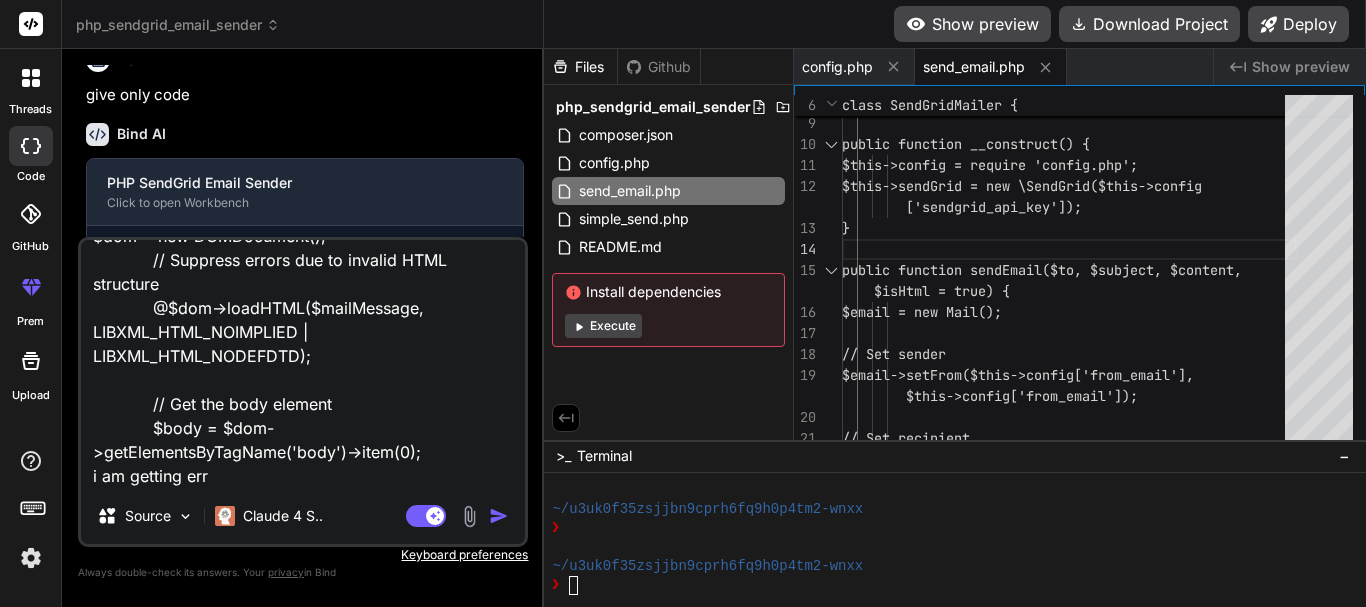 type on "i have this code
$dom = new DOMDocument();
// Suppress errors due to invalid HTML structure
@$dom->loadHTML($mailMessage, LIBXML_HTML_NOIMPLIED | LIBXML_HTML_NODEFDTD);
// Get the body element
$body = $dom->getElementsByTagName('body')->item(0);
i am getting erro" 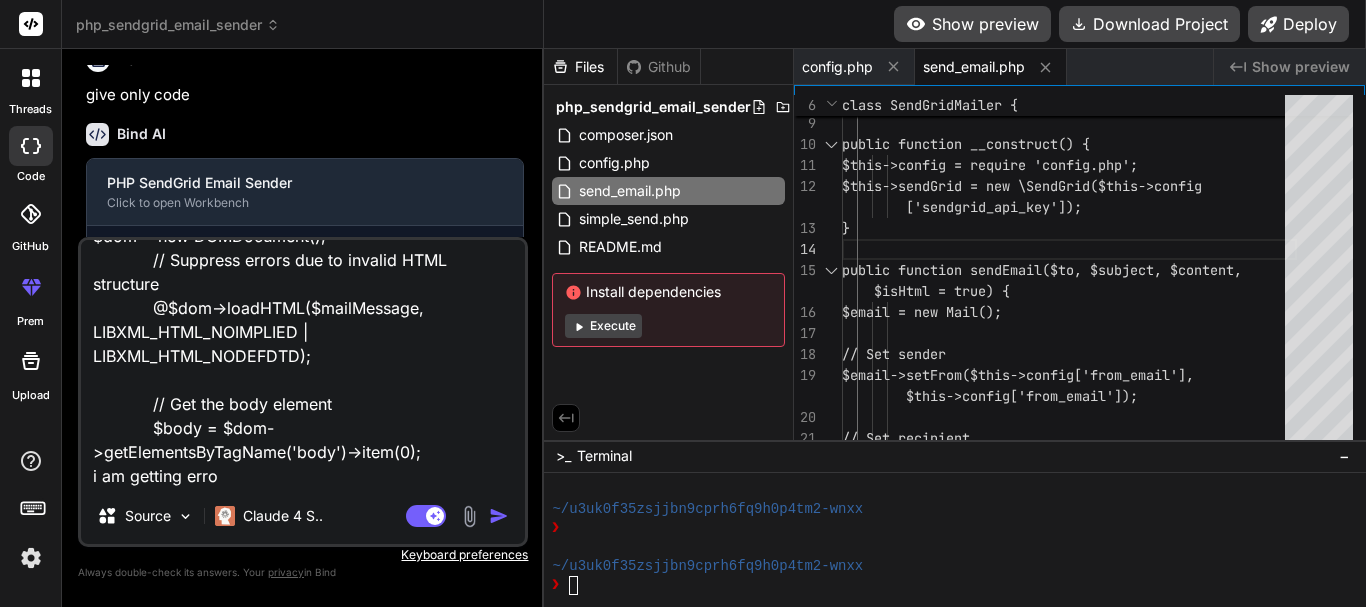 type on "i have this code
$dom = new DOMDocument();
// Suppress errors due to invalid HTML structure
@$dom->loadHTML($mailMessage, LIBXML_HTML_NOIMPLIED | LIBXML_HTML_NODEFDTD);
// Get the body element
$body = $dom->getElementsByTagName('body')->item(0);
i am getting error:" 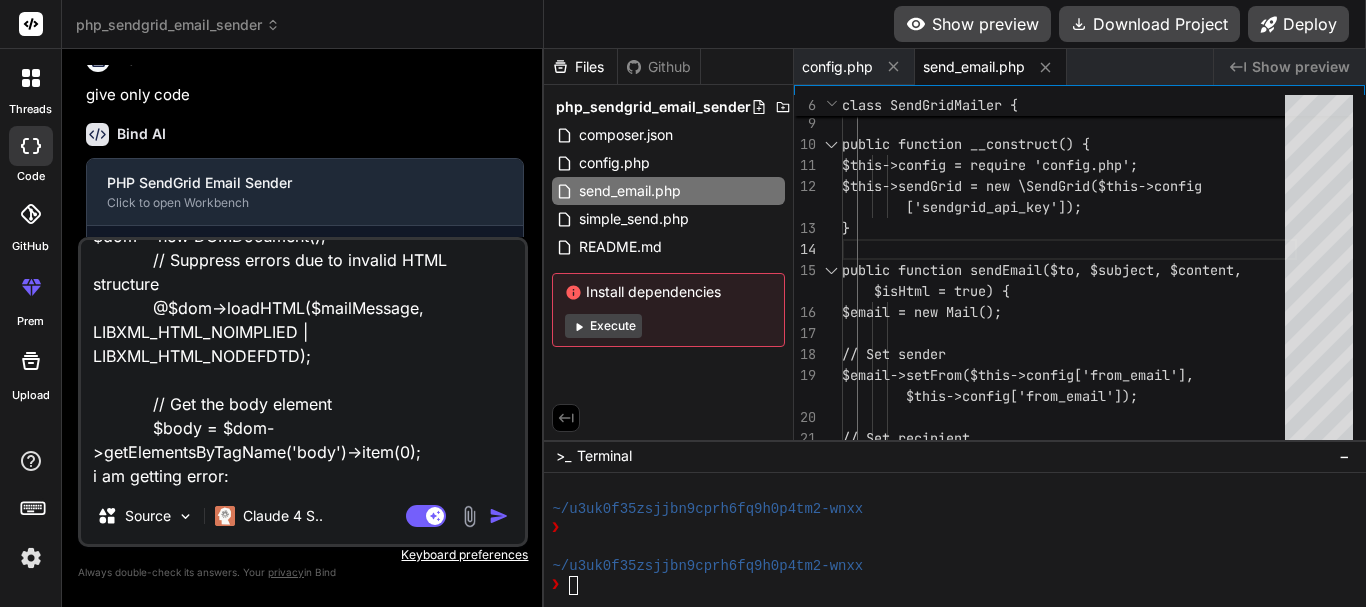 type on "i have this code
$dom = new DOMDocument();
// Suppress errors due to invalid HTML structure
@$dom->loadHTML($mailMessage, LIBXML_HTML_NOIMPLIED | LIBXML_HTML_NODEFDTD);
// Get the body element
$body = $dom->getElementsByTagName('body')->item(0);
i am getting error:" 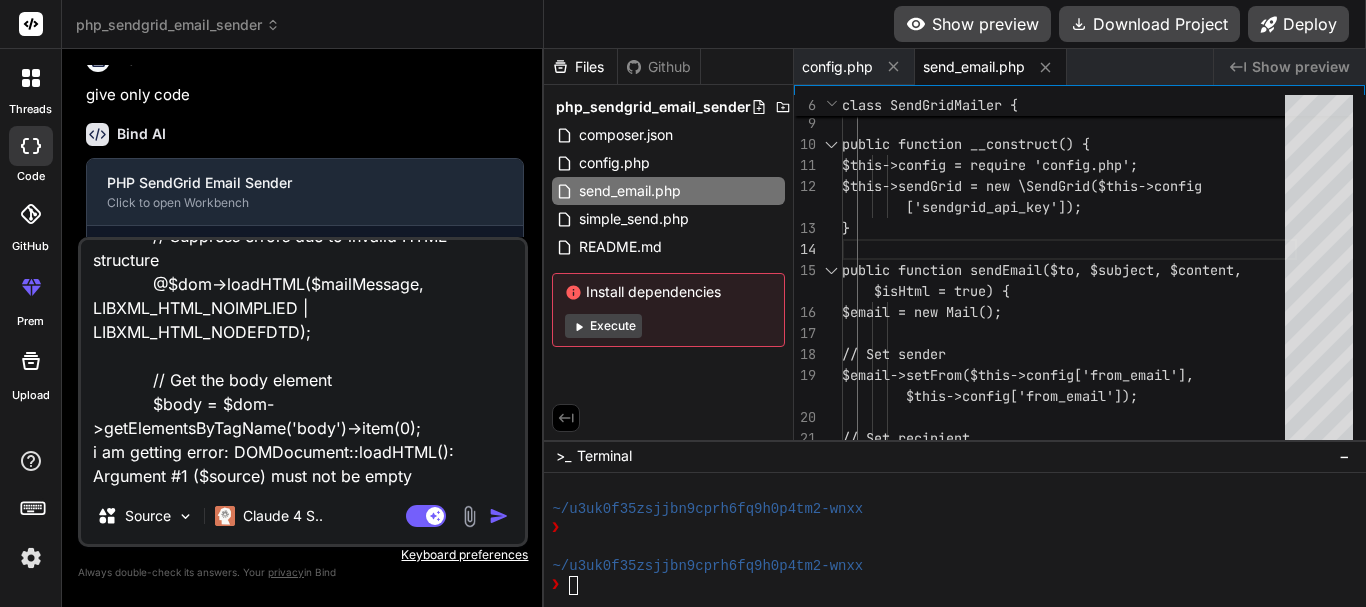 type on "x" 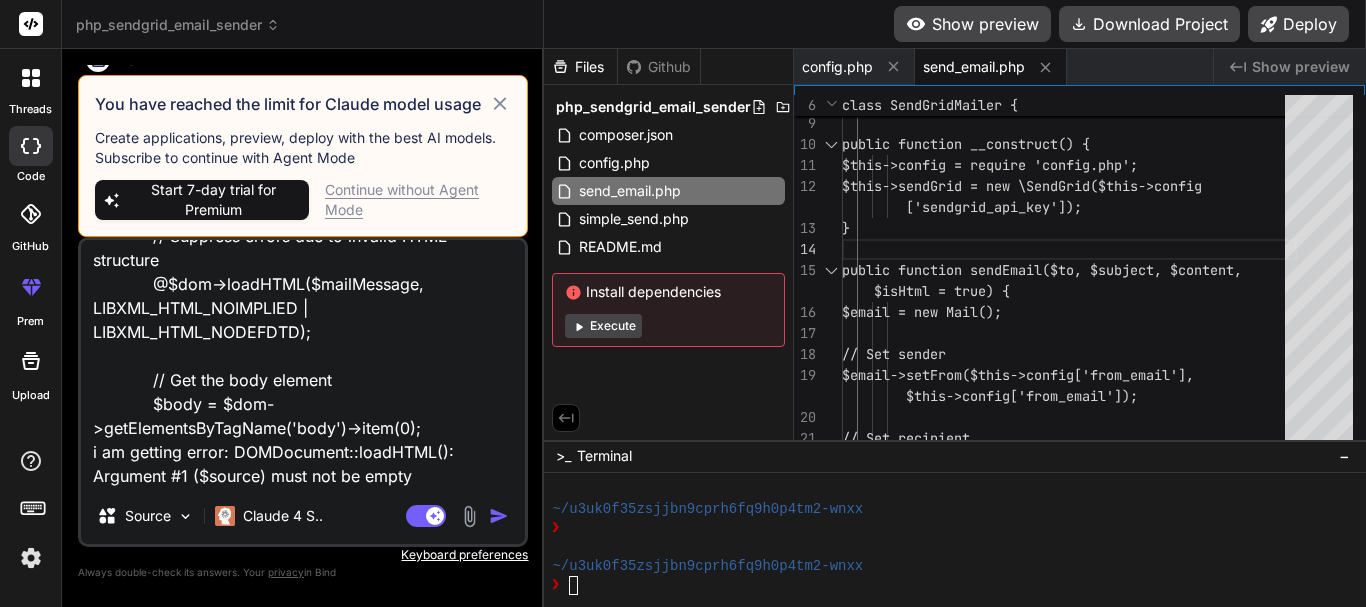 type on "i have this code
$dom = new DOMDocument();
// Suppress errors due to invalid HTML structure
@$dom->loadHTML($mailMessage, LIBXML_HTML_NOIMPLIED | LIBXML_HTML_NODEFDTD);
// Get the body element
$body = $dom->getElementsByTagName('body')->item(0);
i am getting error: DOMDocument::loadHTML(): Argument #1 ($source) must not be empty" 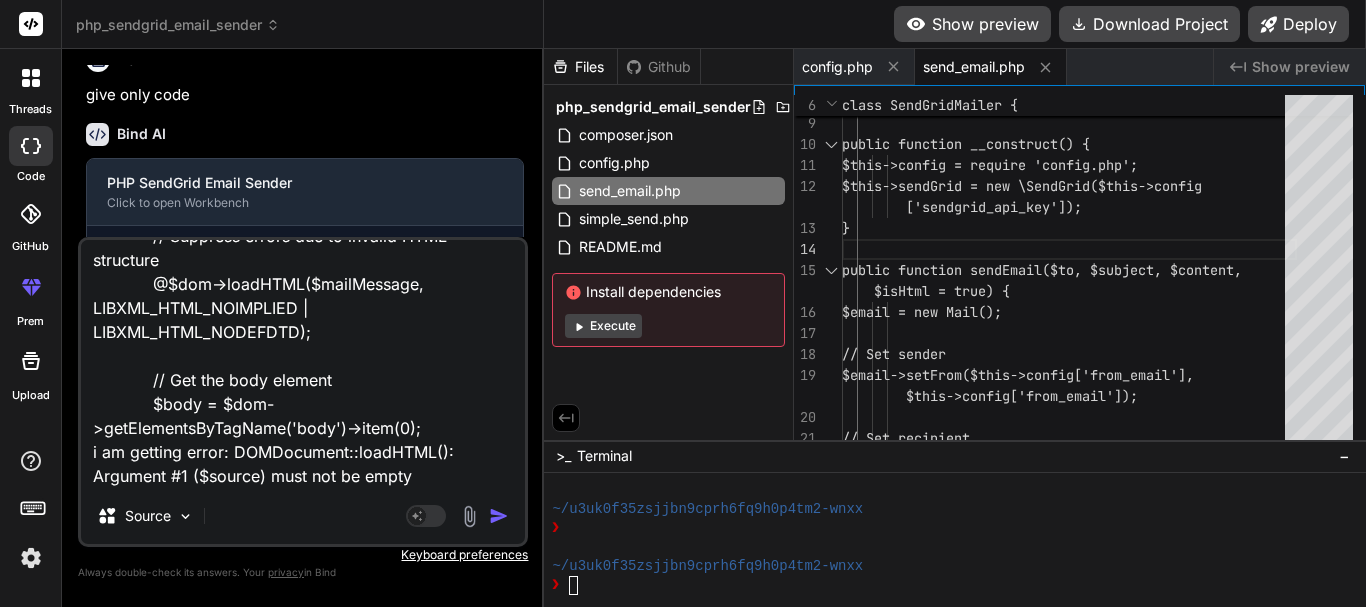 click at bounding box center (499, 516) 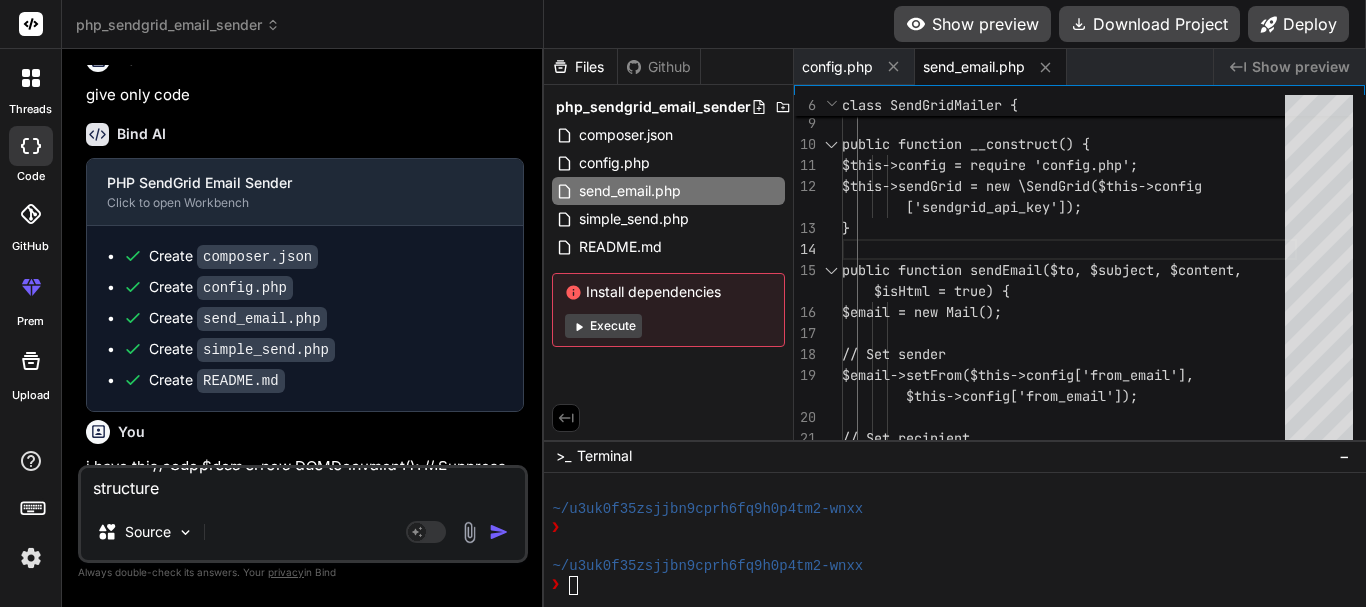 scroll, scrollTop: 0, scrollLeft: 0, axis: both 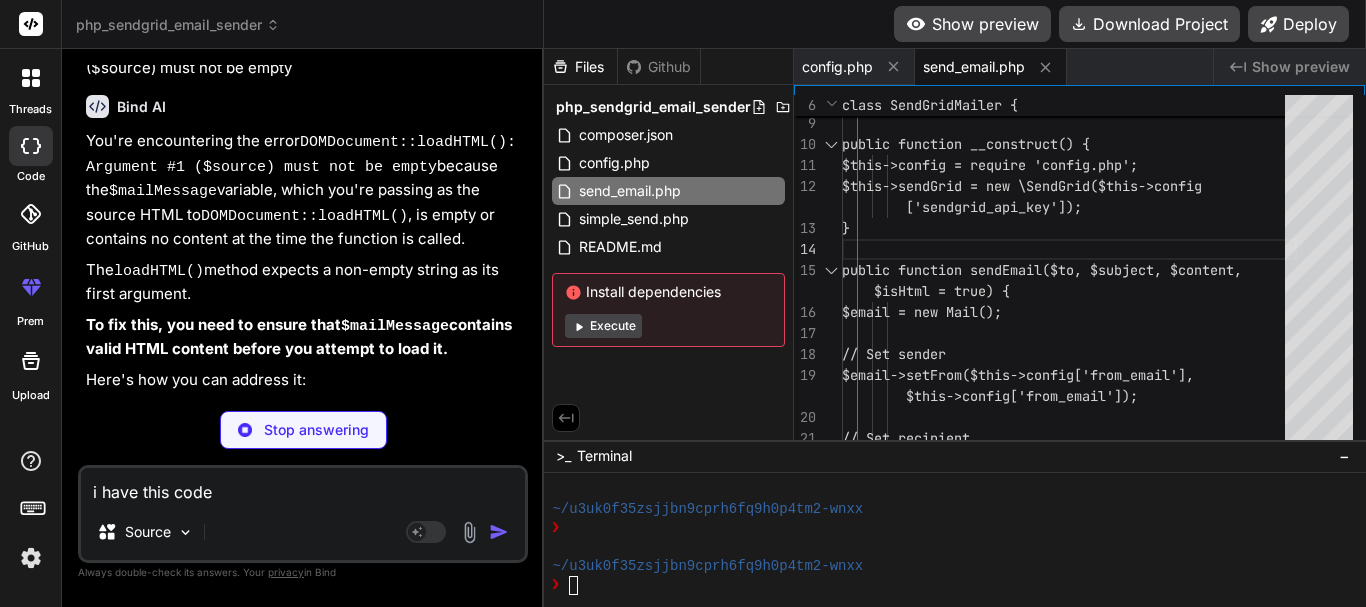 type on "x" 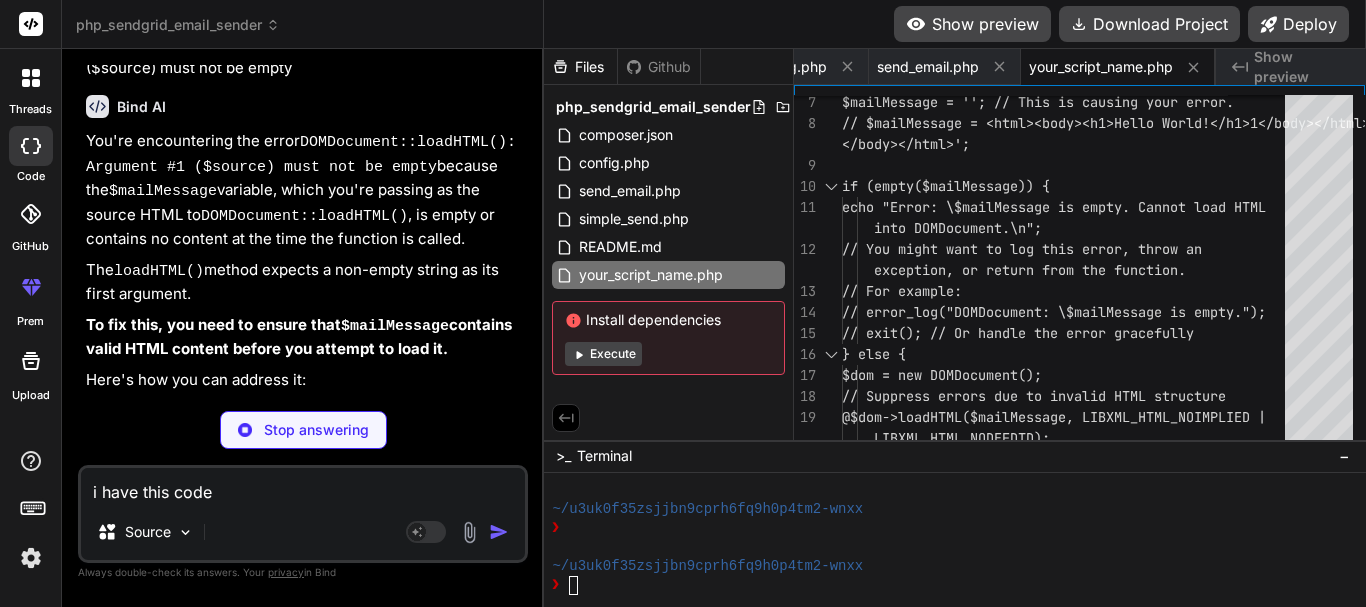 type on "x" 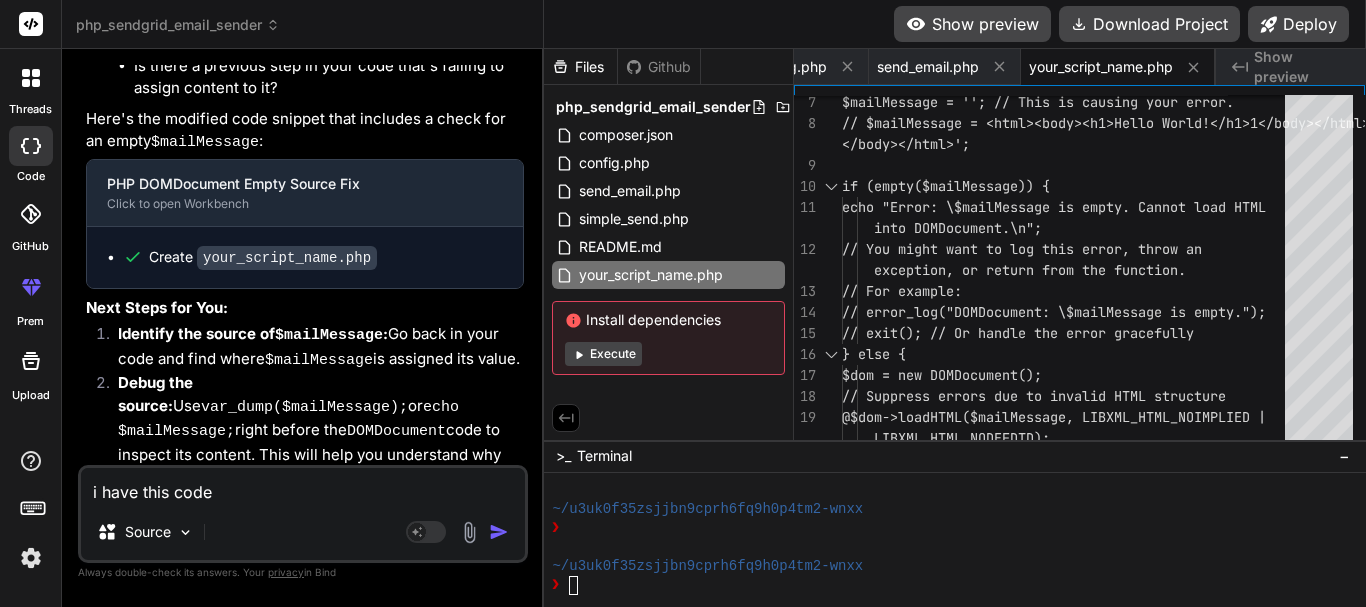 scroll, scrollTop: 2280, scrollLeft: 0, axis: vertical 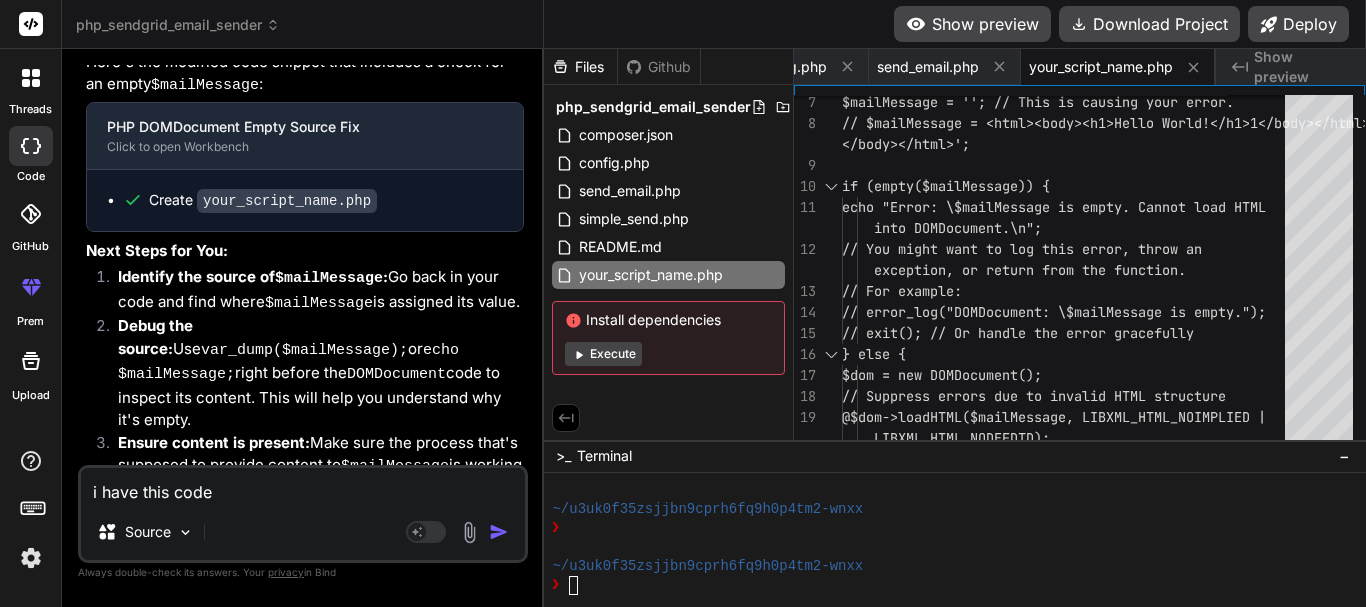 click on "your_script_name.php" at bounding box center (287, 201) 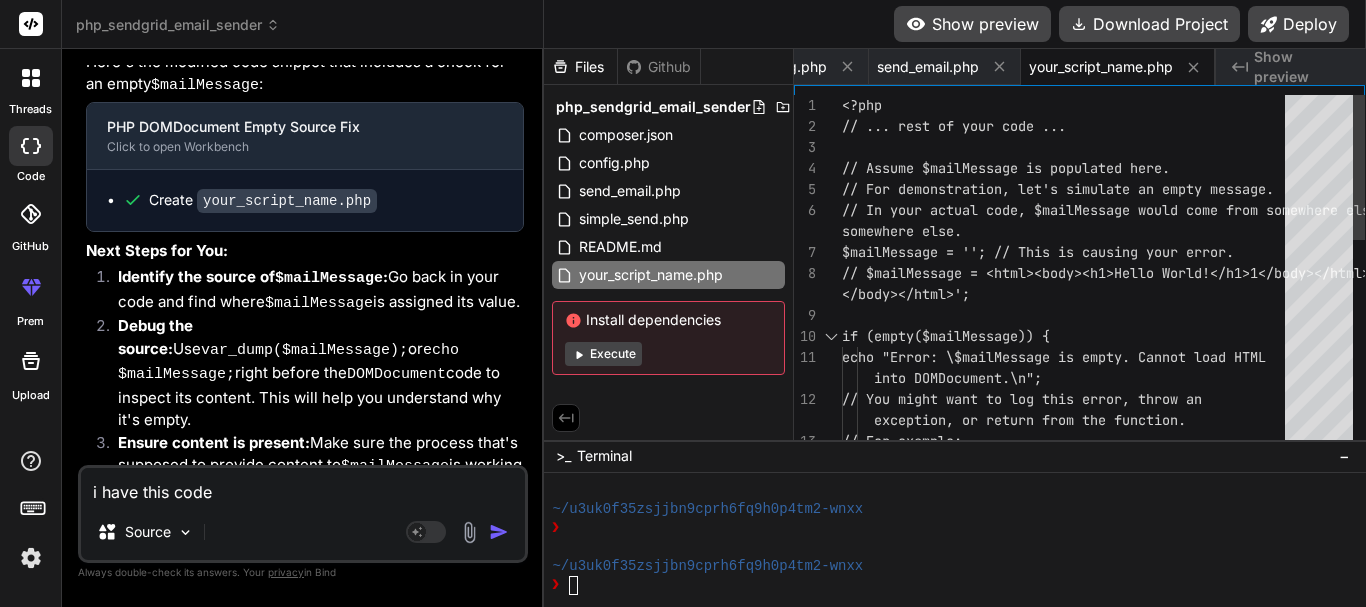 scroll, scrollTop: 0, scrollLeft: 0, axis: both 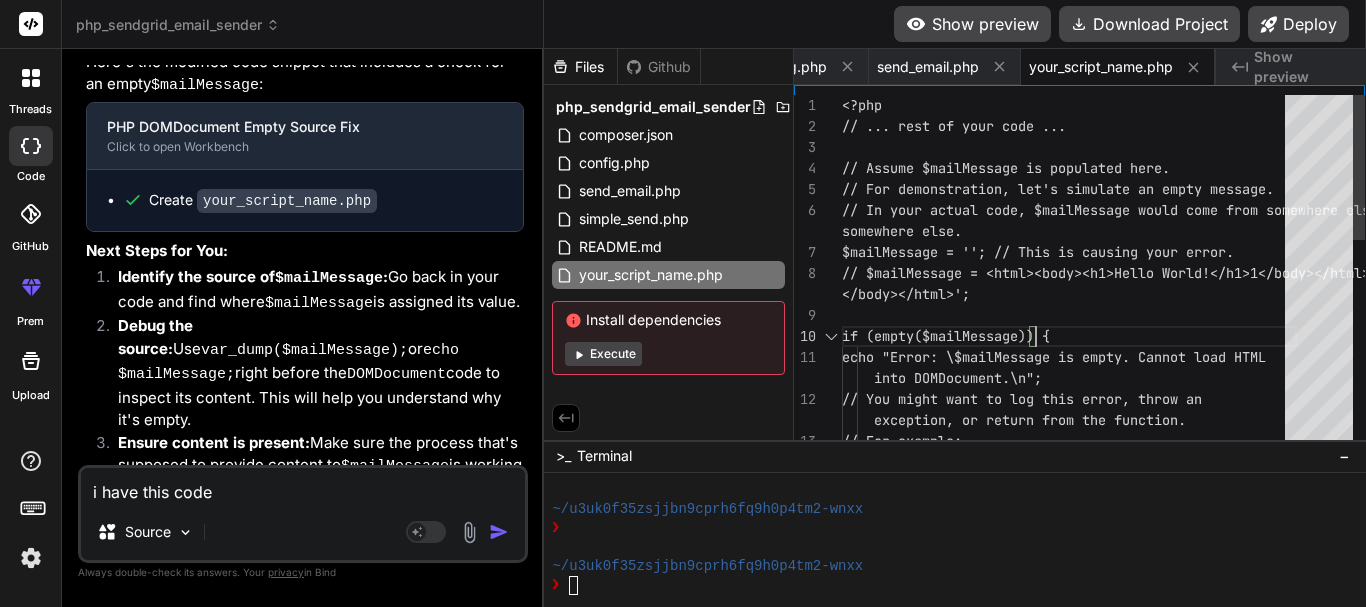 click on "// echo $dom->saveHTML($body);
// $mailMessage = '<html><body><h1>Hello World!</h1></body></html>'; // This would work.
// $mailMessage = ''; // This is causing your error. // For demonstration, let's simulate an empty message.
// In your actual code, $mailMessage would come from somewhere else.
// Assume $mailMessage is populated here.
<?php
// ... your existing code before this snippet ...
if (empty($mailMessage)) {
echo "Error: \$mailMessage is empty. Cannot load HTML into DOMDocument.\n";
// You might want to log this error, throw an
exception, or return from the function.
// For example:
// error_log("DOMDocument: \$mailMessage is empty.");
// exit(); // Or handle the error gracefully
} else {" at bounding box center (1069, 525) 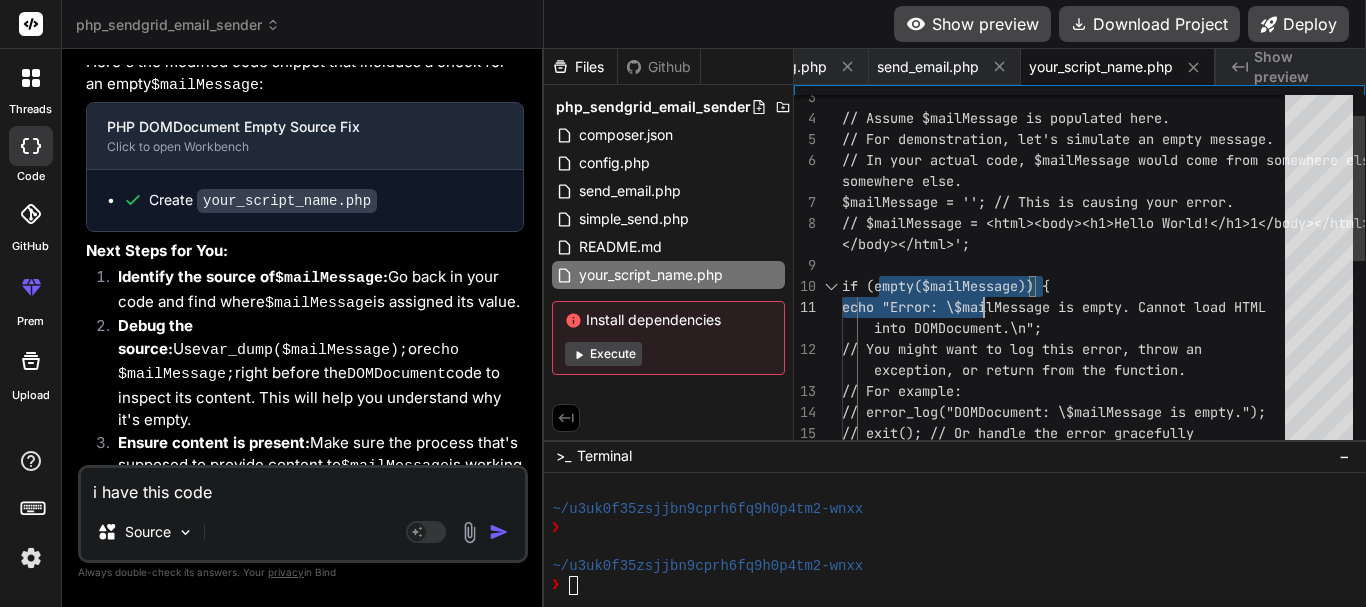 drag, startPoint x: 878, startPoint y: 288, endPoint x: 1037, endPoint y: 286, distance: 159.01257 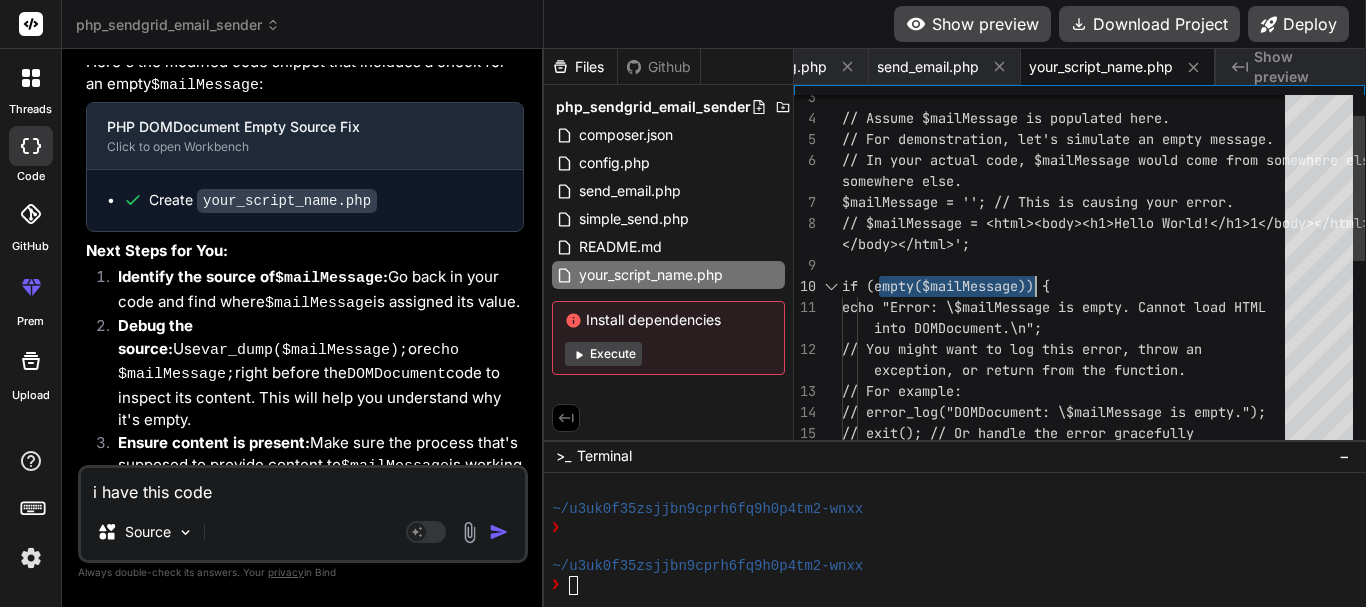 click on "if (empty($mailMessage)) {
echo "Error: \$mailMessage is empty. Cannot load HTML into DOMDocument.\n";
// You might want to log this error, throw an
exception, or return from the function.
// For example:
// error_log("DOMDocument: \$mailMessage is empty.");
// exit(); // Or handle the error gracefully
} else {
// For demonstration, let's simulate an empty message.
// In your actual code, $mailMessage would come from somewhere else.
// Assume $mailMessage is populated here.
$mailMessage = ''; // This is causing your error.
// $mailMessage = '<html><body><h1>Hello World!</h1></body></html>'; // This would work.
}" at bounding box center (1069, 475) 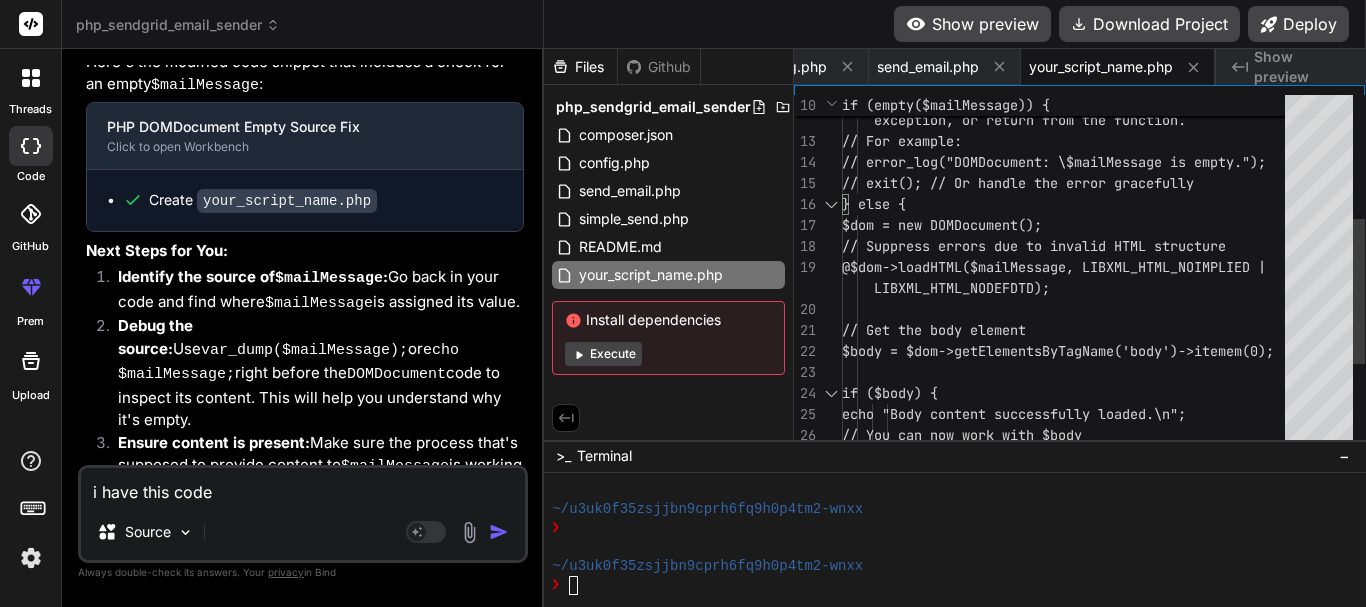 type on "$dom = new DOMDocument();
// Suppress errors due to invalid HTML structure
@$dom->loadHTML($mailMessage, LIBXML_HTML_NOIMPLIED | LIBXML_HTML_NODEFDTD);
// Get the body element
$body = $dom->getElementsByTagName('body')->item(0);
if ($body) {
echo "Body content successfully loaded.\n";" 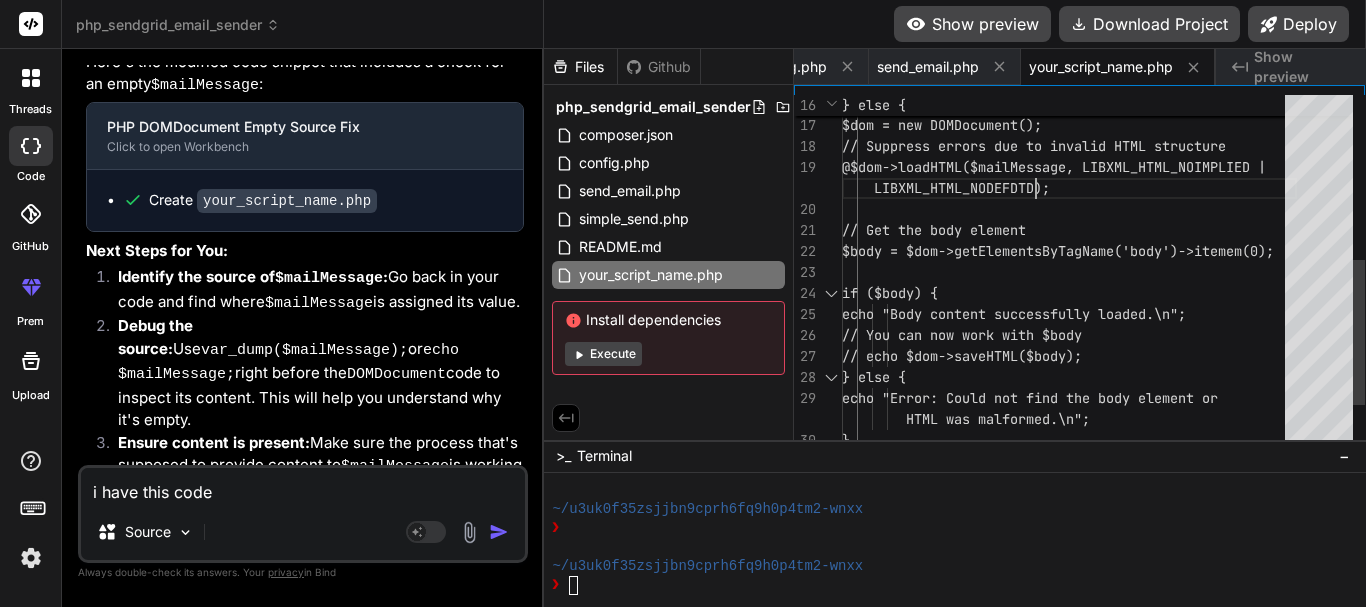 click on "} else {
$dom = new DOMDocument();
// Suppress errors due to invalid HTML structure
@$dom->loadHTML($mailMessage, LIBXML_HTML_NOIMPLIED |
LIBXML_HTML_NODEFDTD);
// Get the body element
$body = $dom->getElementsByTagName('body')->item(0);
if ($body) {
echo "Body content successfully loaded.\n";
// You can now work with $body
// echo $dom->saveHTML($body);
} else {
echo "Error: Could not find the body element or
HTML was malformed.\n";
}" at bounding box center (1069, 125) 